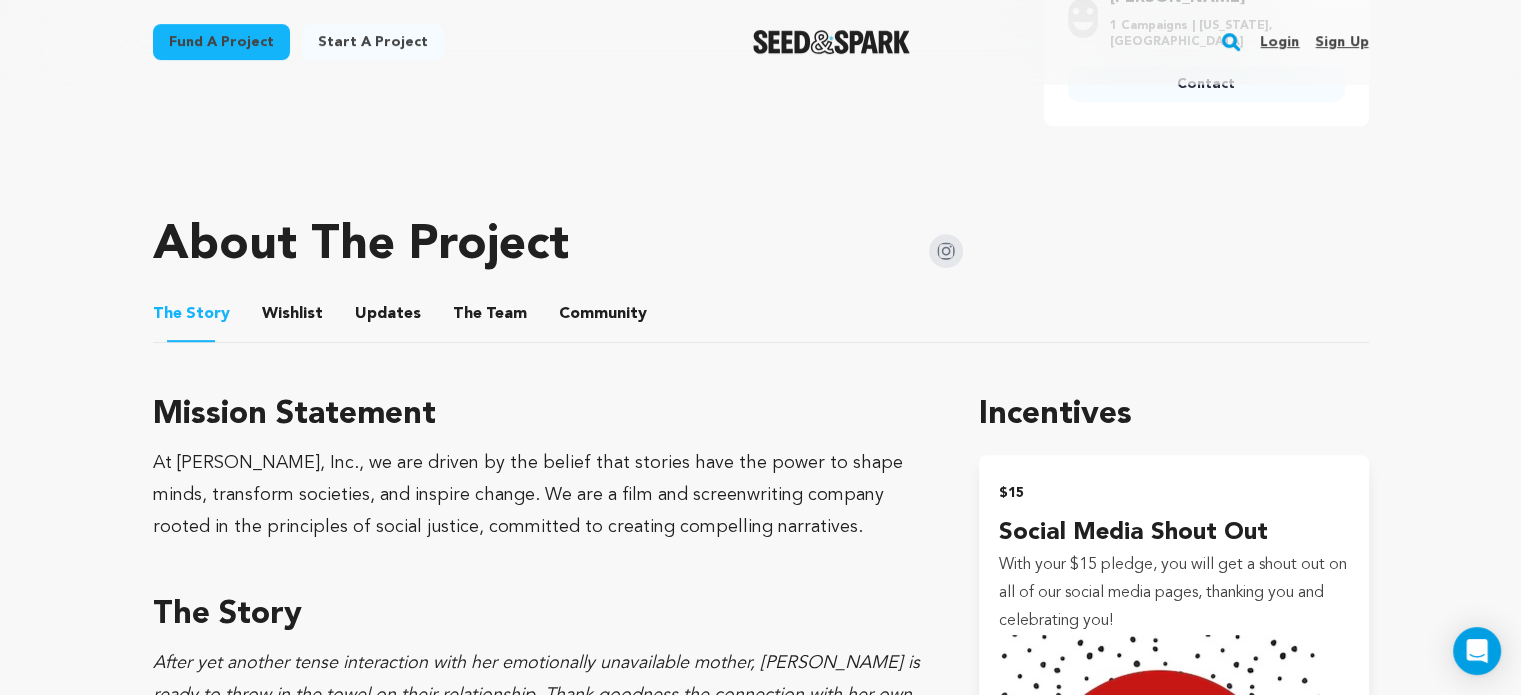 scroll, scrollTop: 900, scrollLeft: 0, axis: vertical 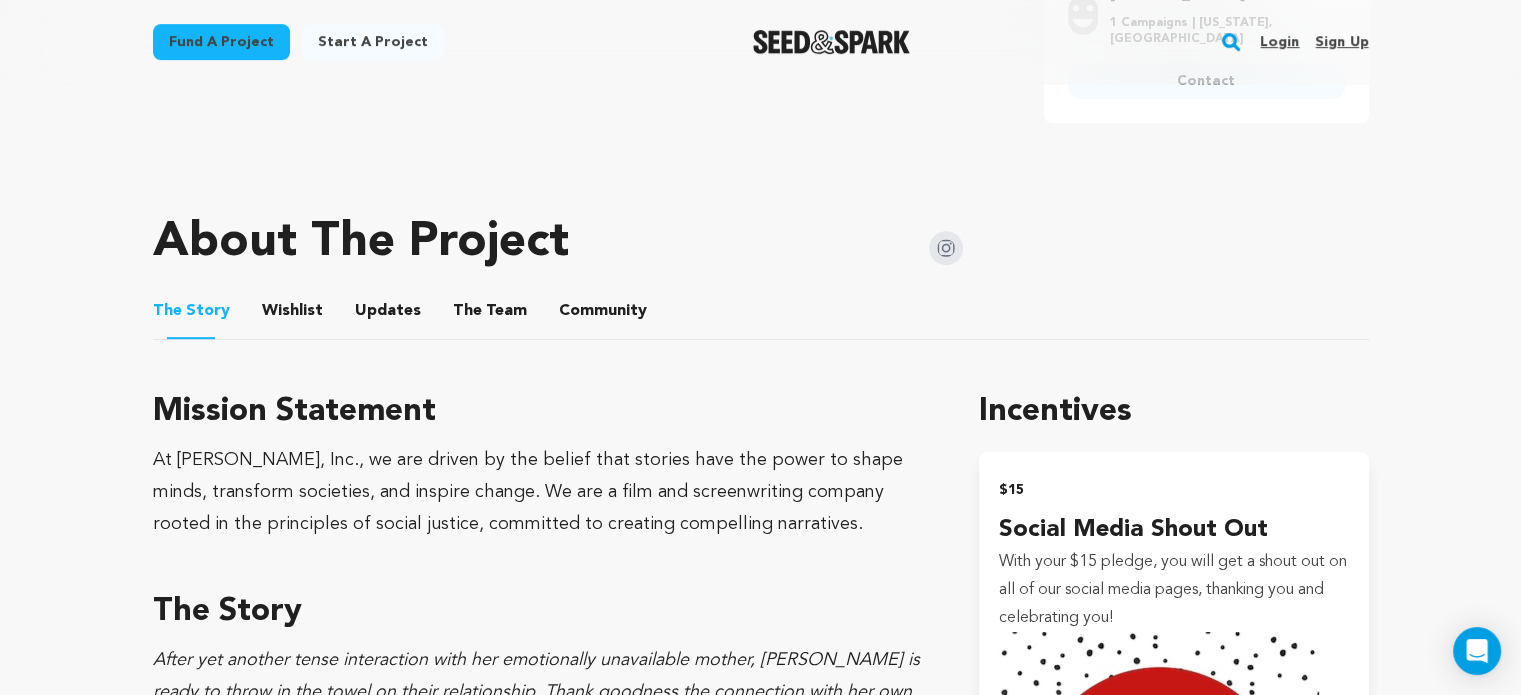click on "Wishlist" at bounding box center (292, 315) 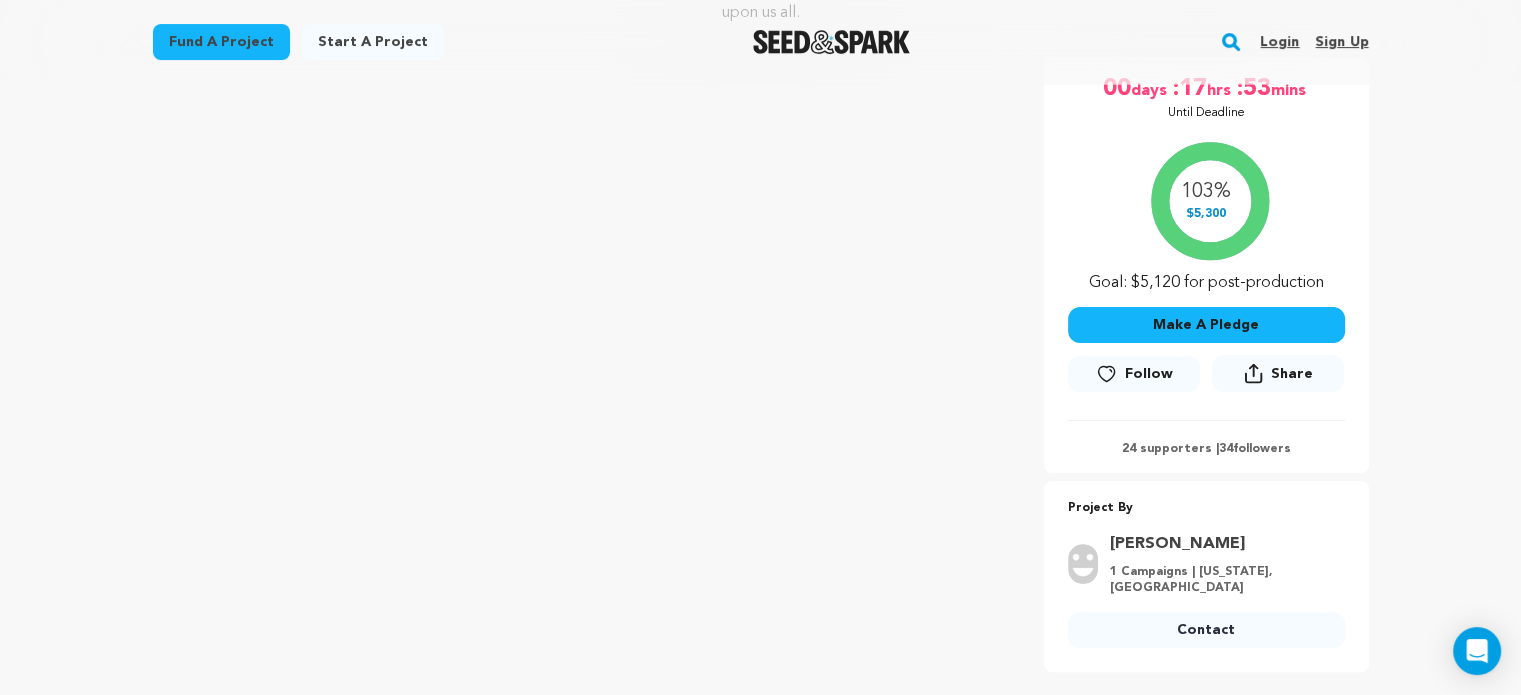 scroll, scrollTop: 100, scrollLeft: 0, axis: vertical 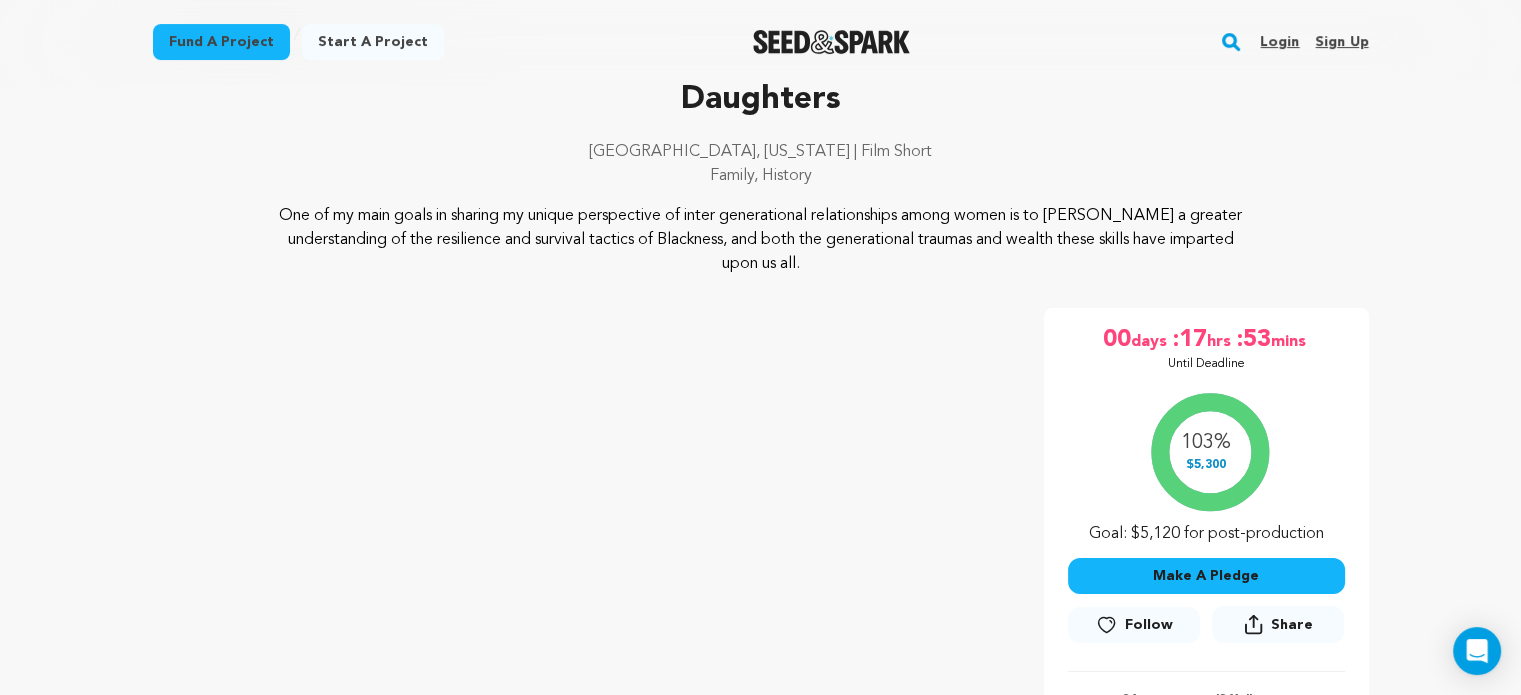 click on "Login" at bounding box center [1279, 42] 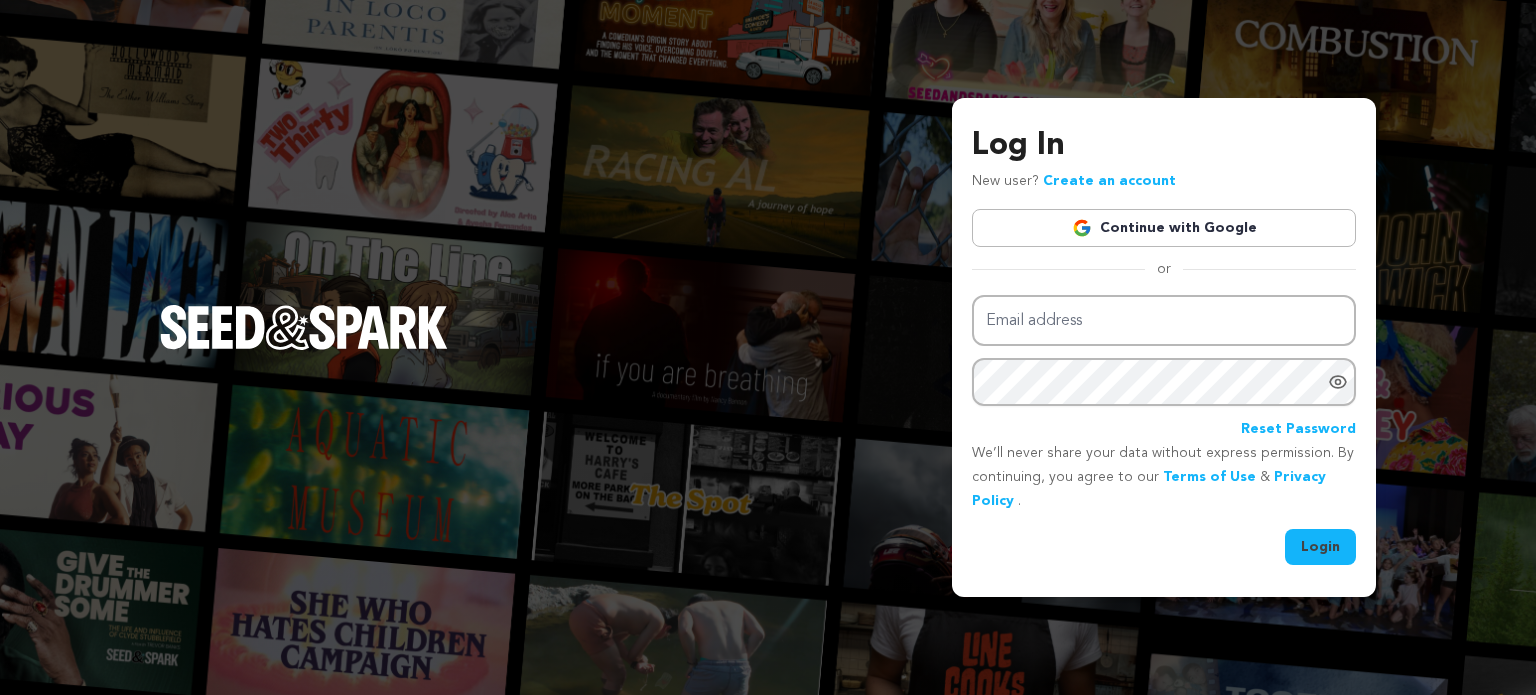 scroll, scrollTop: 0, scrollLeft: 0, axis: both 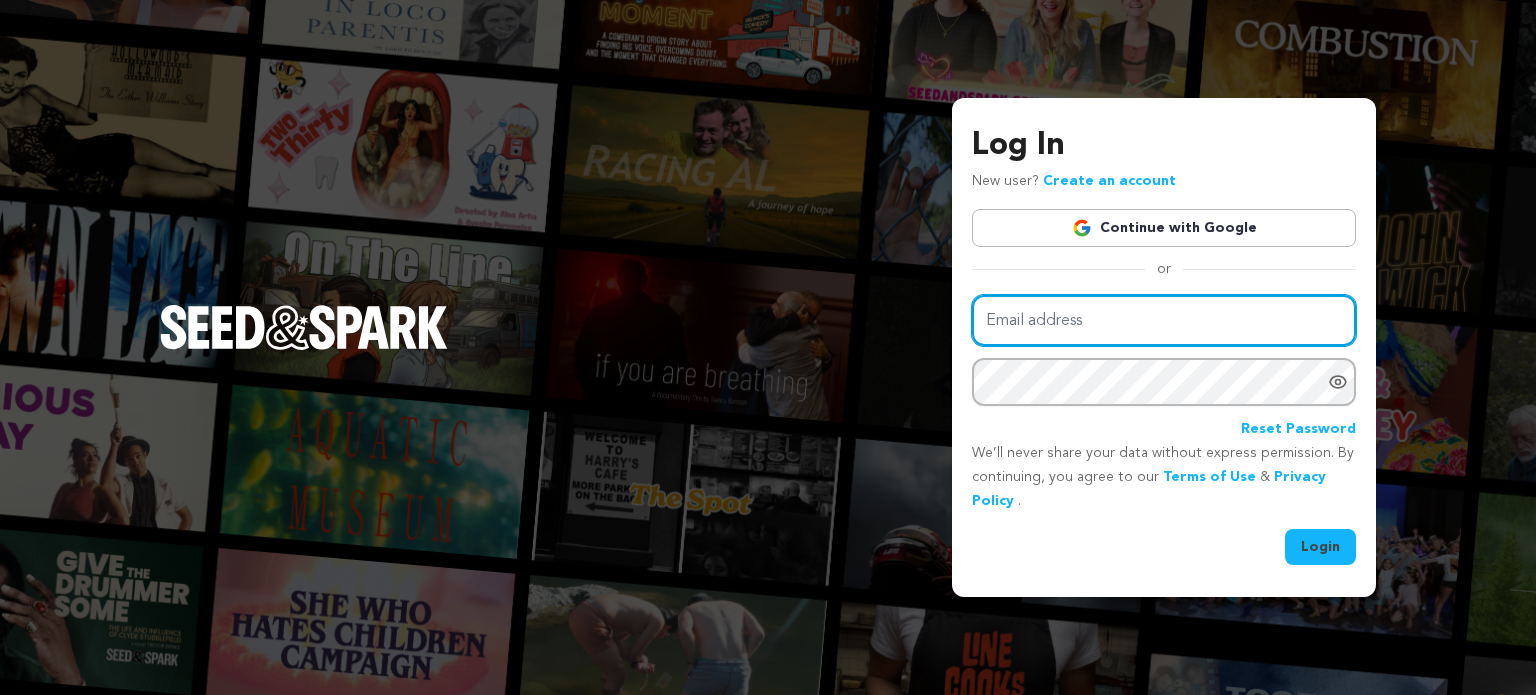 type on "sharyon.anita@gmail.com" 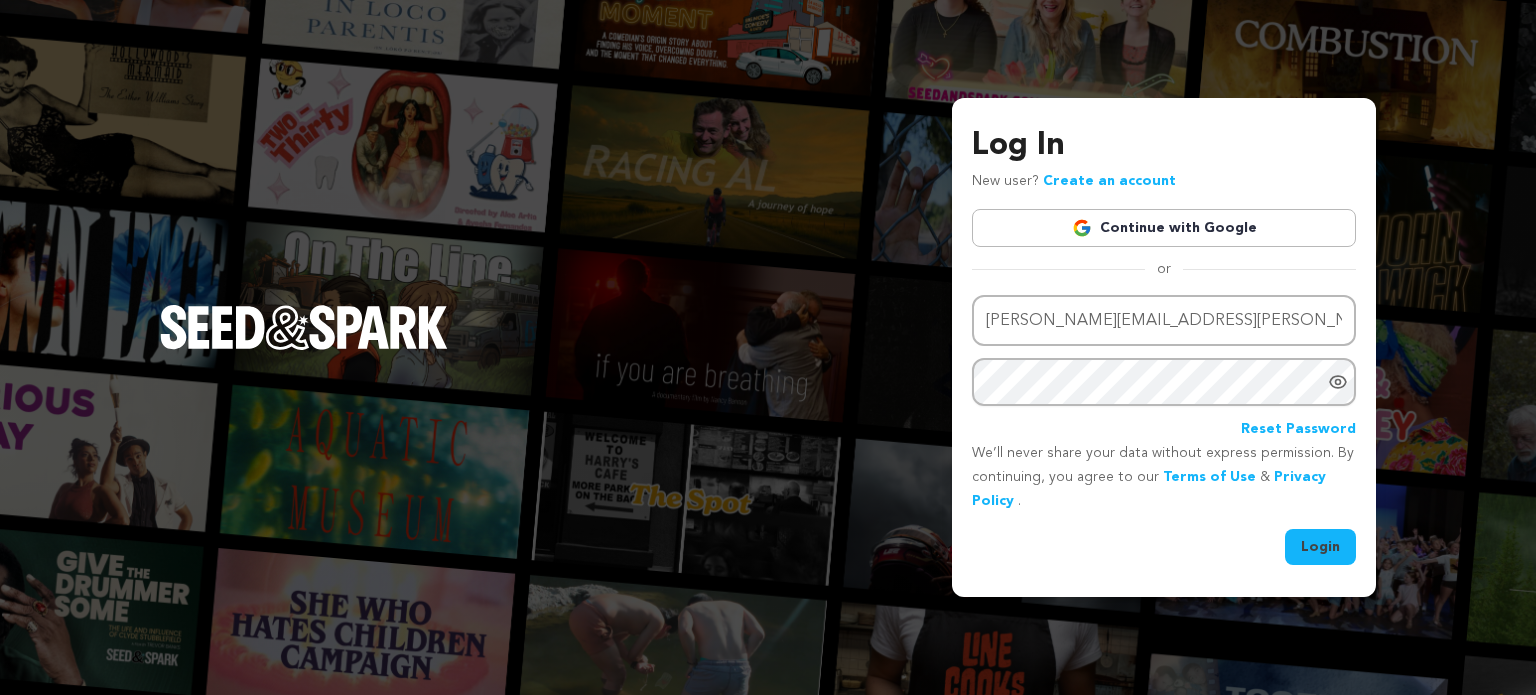 click on "Login" at bounding box center (1320, 547) 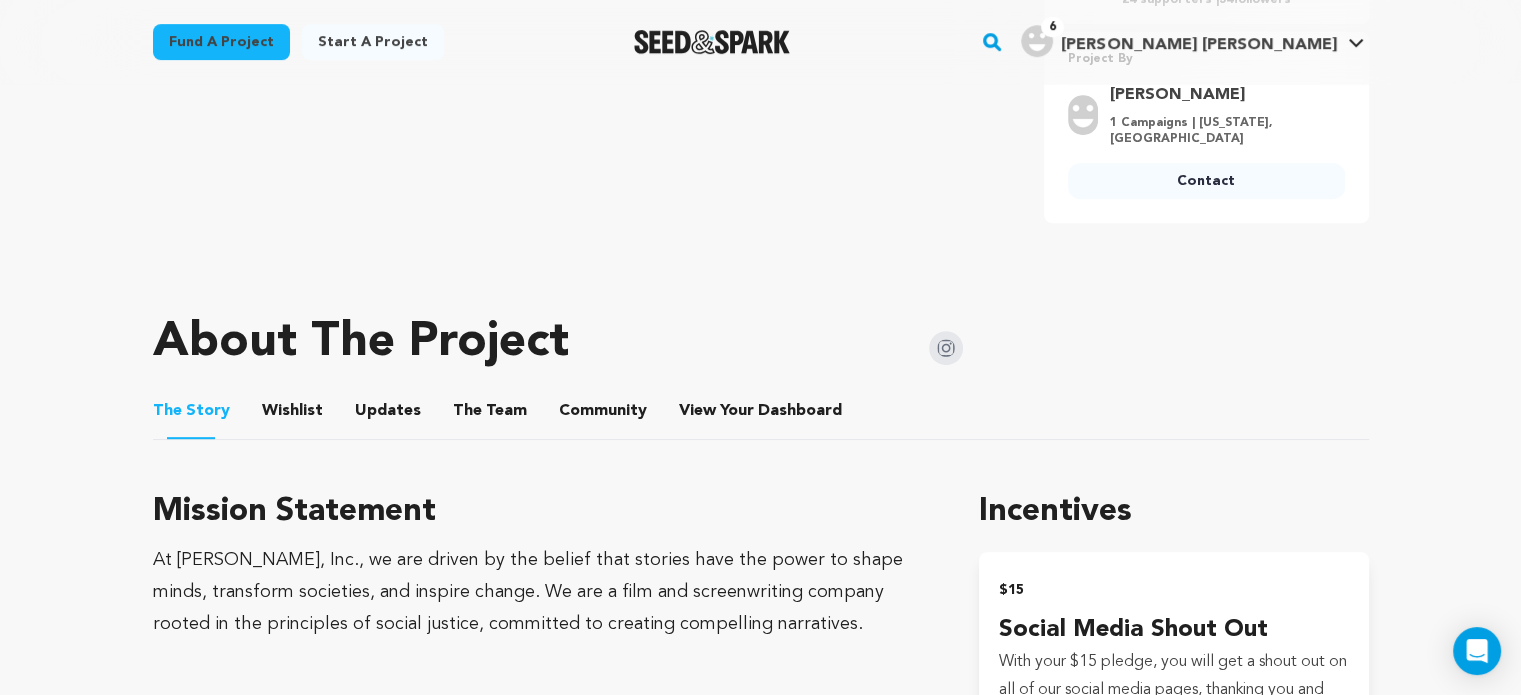 scroll, scrollTop: 900, scrollLeft: 0, axis: vertical 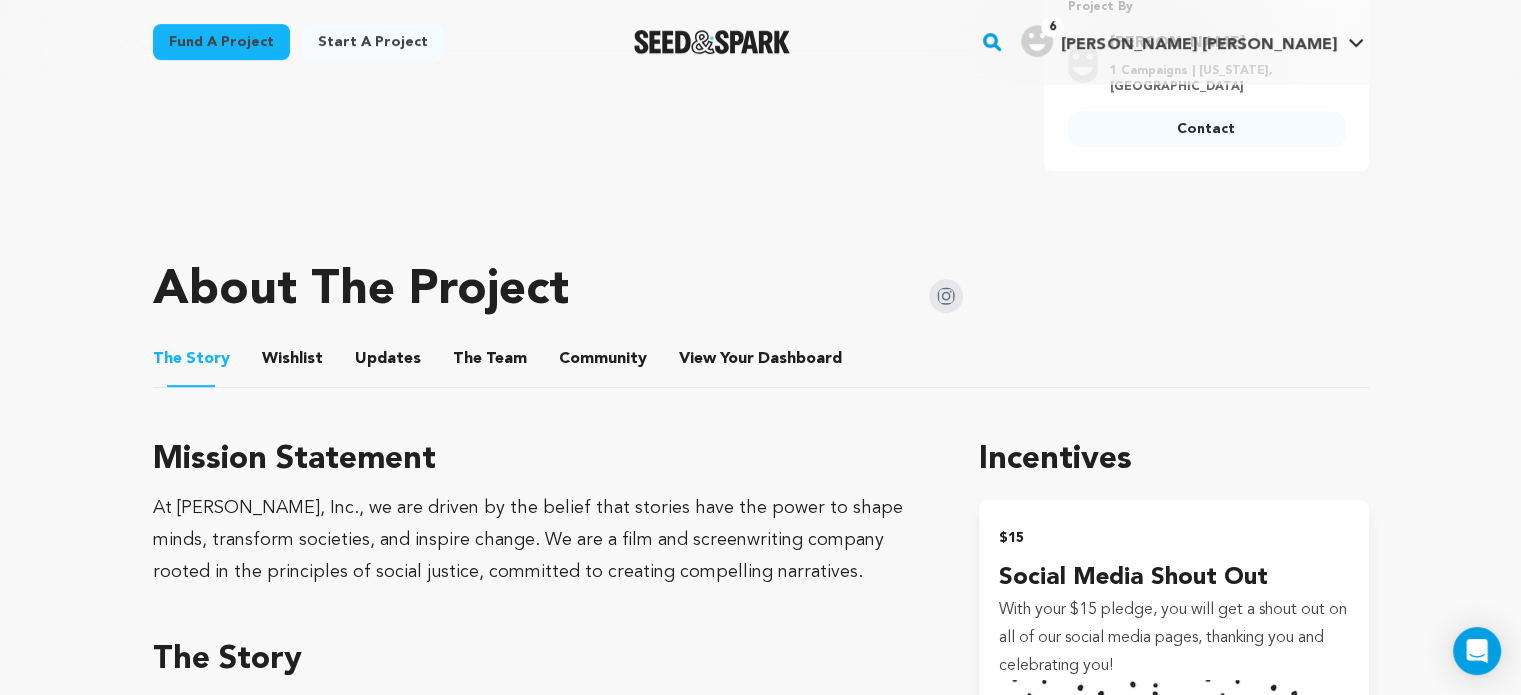 click on "Updates" at bounding box center (388, 363) 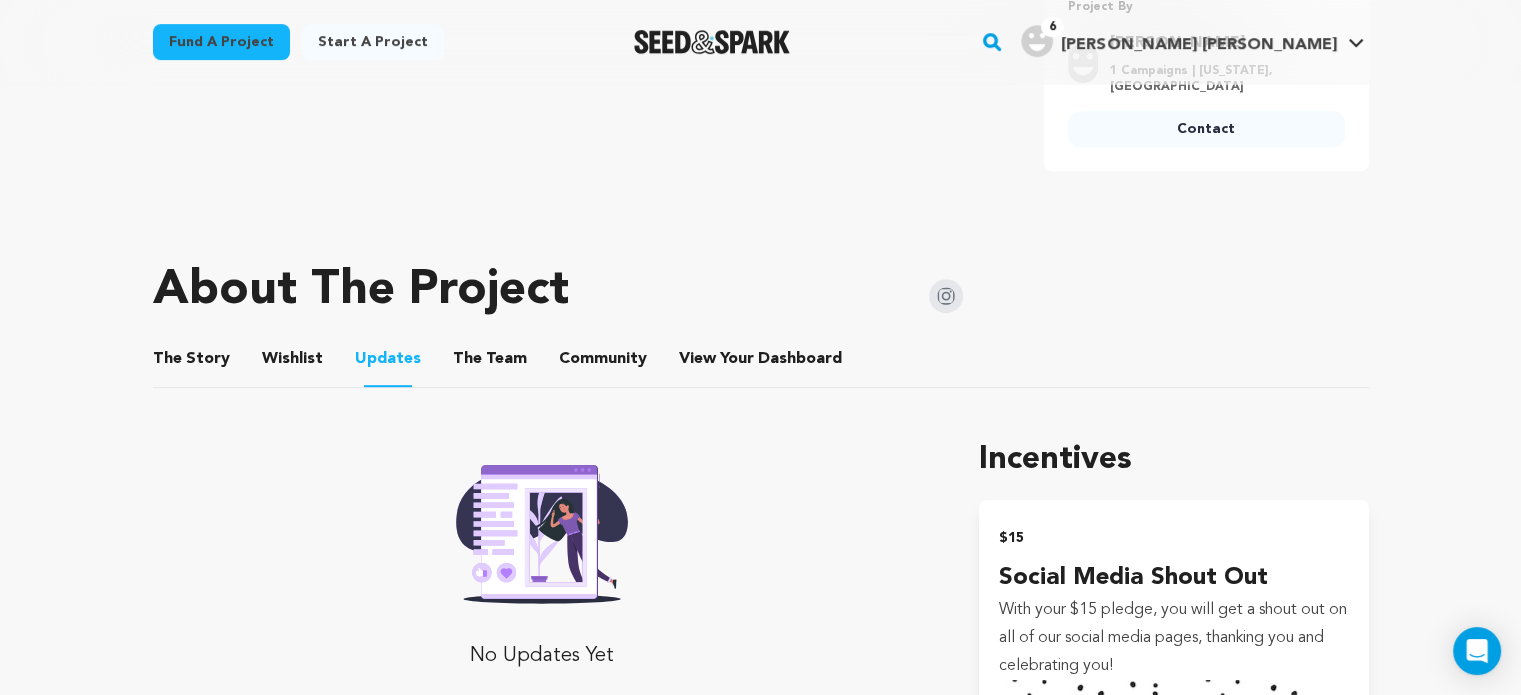 click on "The Story
The   Story
Wishlist
Wishlist
Updates
Updates
The Team
The   Team
Community
Community
View Your Dashboard
View   Your   Dashboard" at bounding box center [761, 359] 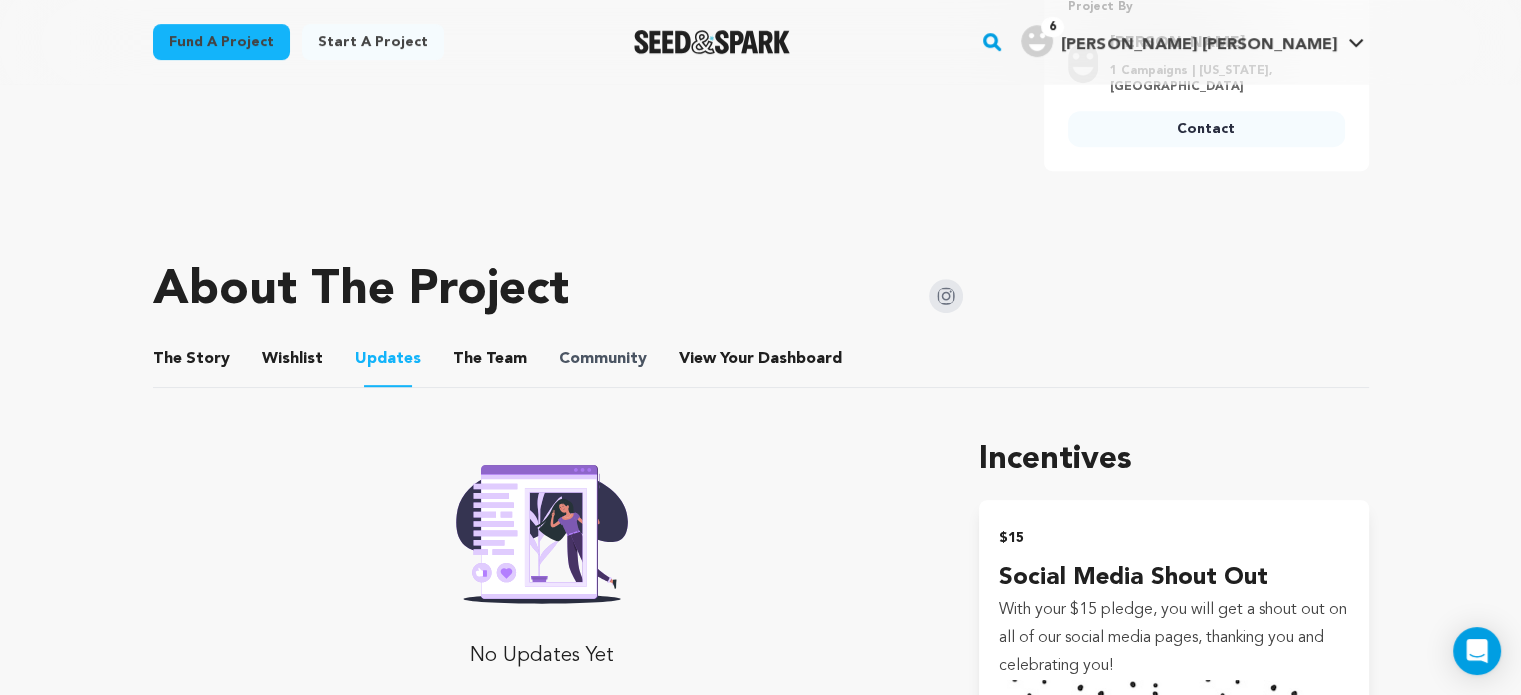 click on "Community" at bounding box center [603, 359] 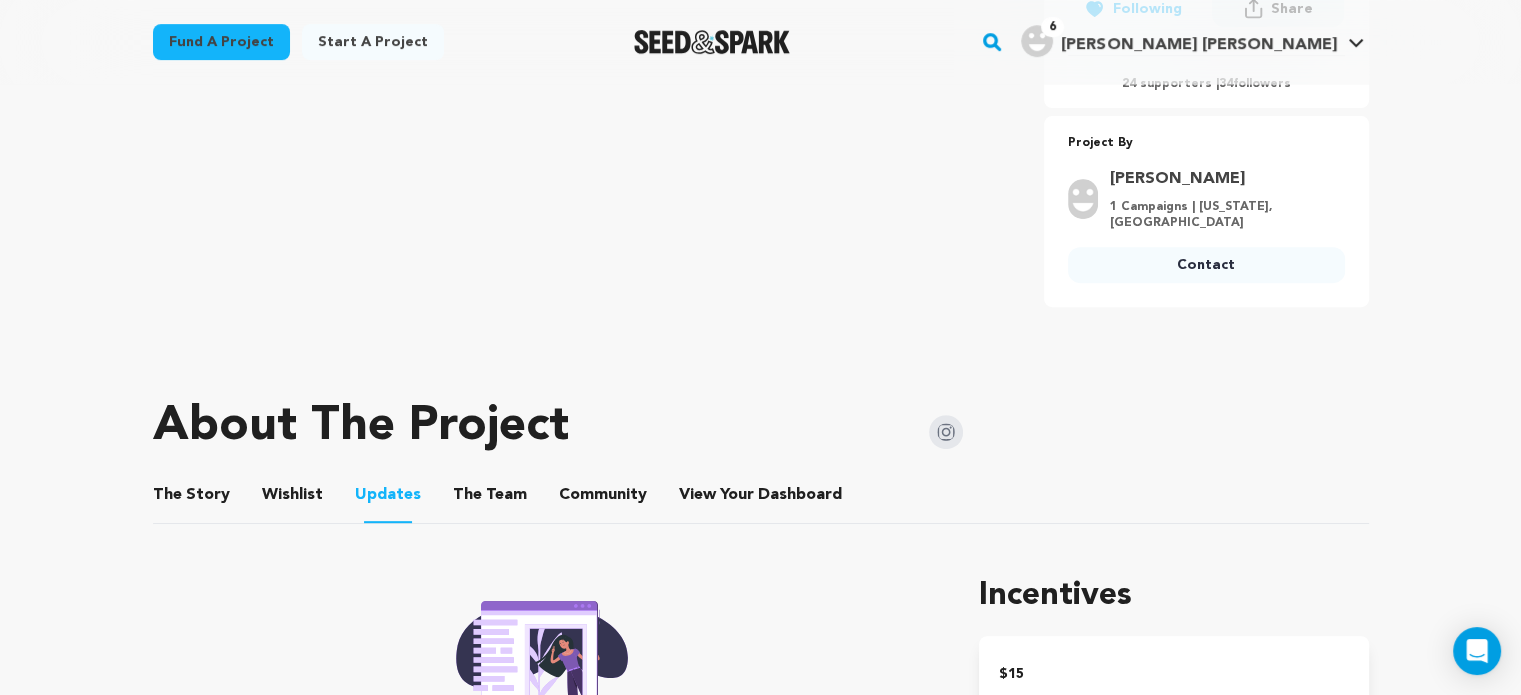 scroll, scrollTop: 800, scrollLeft: 0, axis: vertical 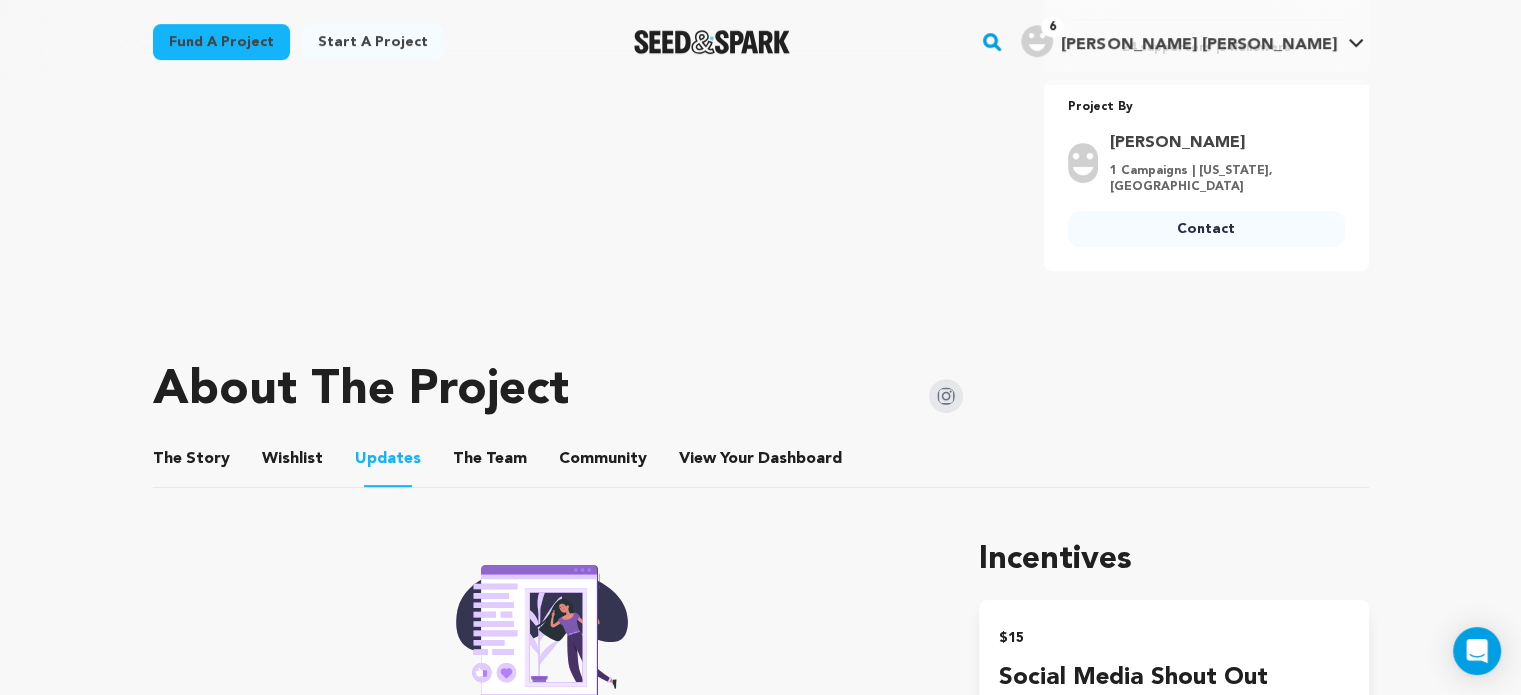 click on "View Your Dashboard" at bounding box center (703, 463) 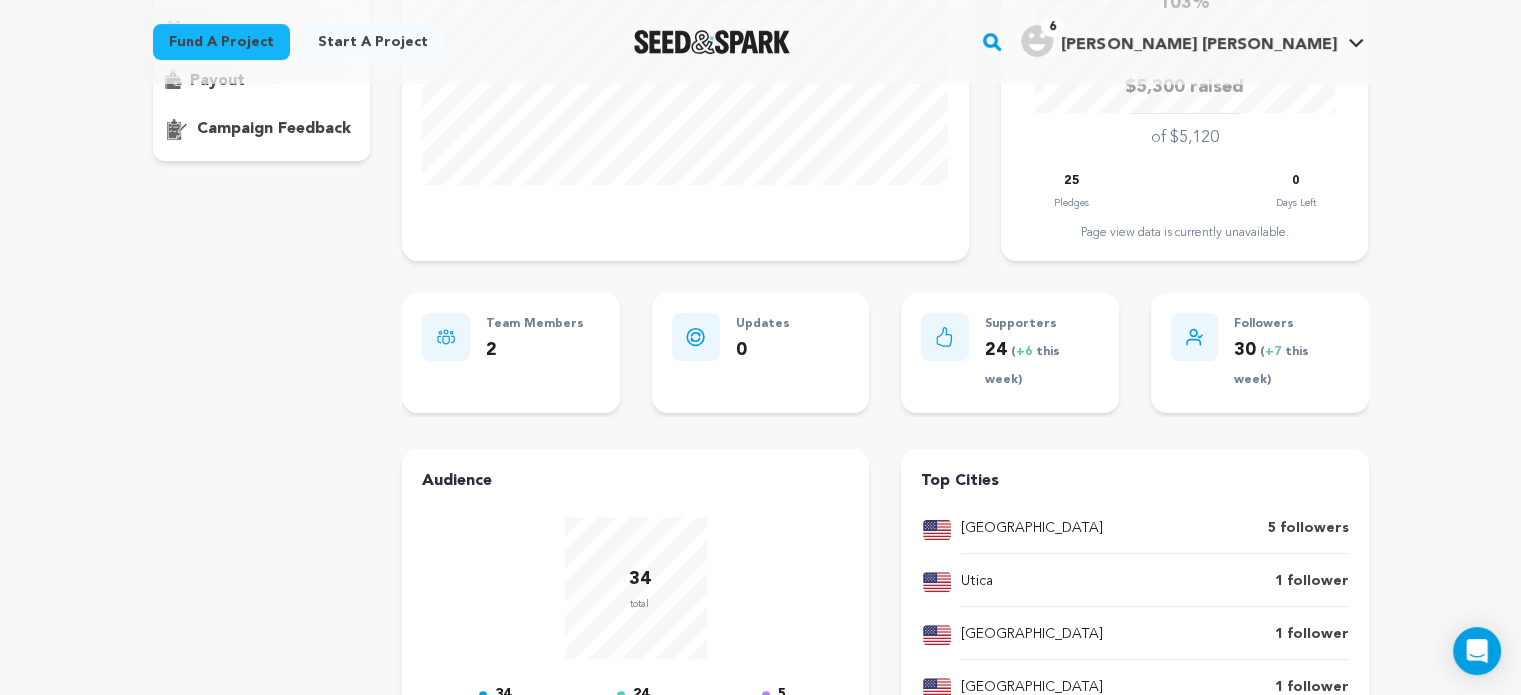 scroll, scrollTop: 0, scrollLeft: 0, axis: both 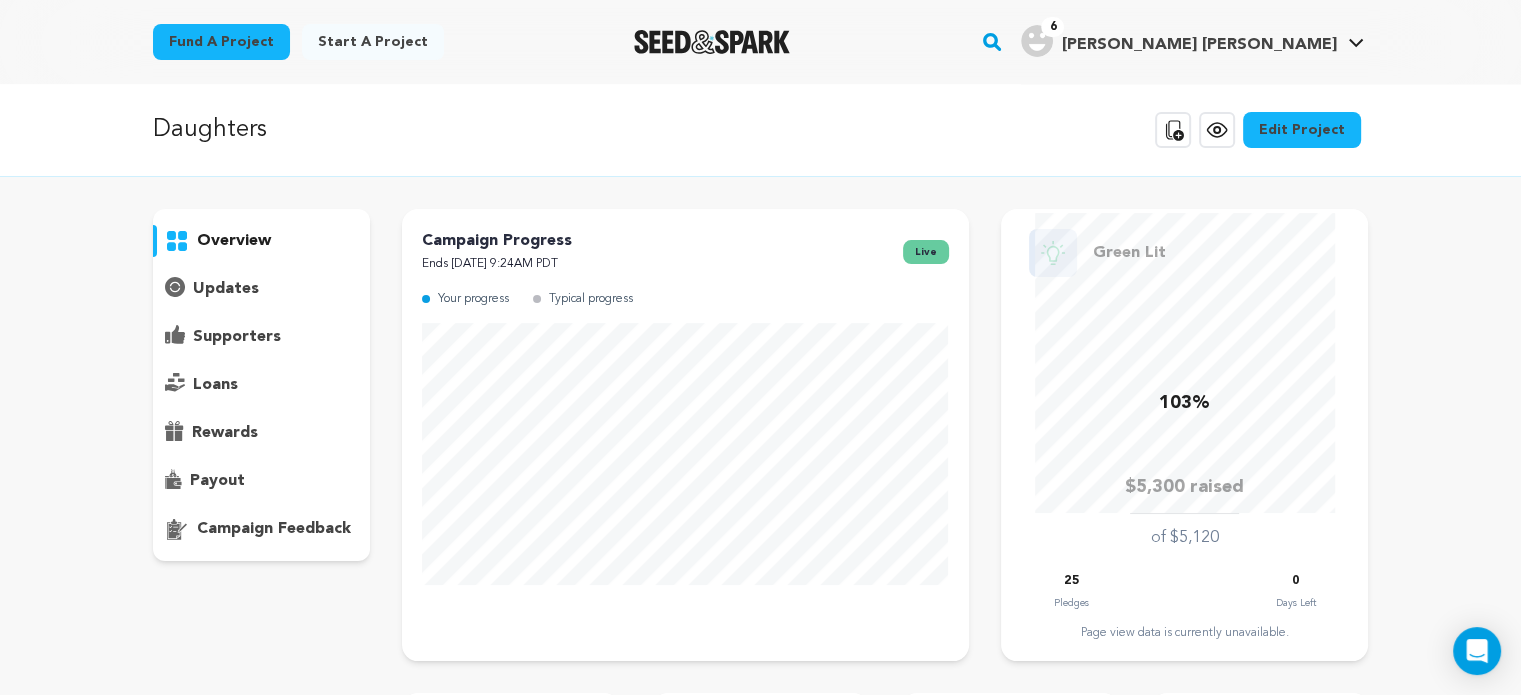 click on "supporters" at bounding box center (237, 337) 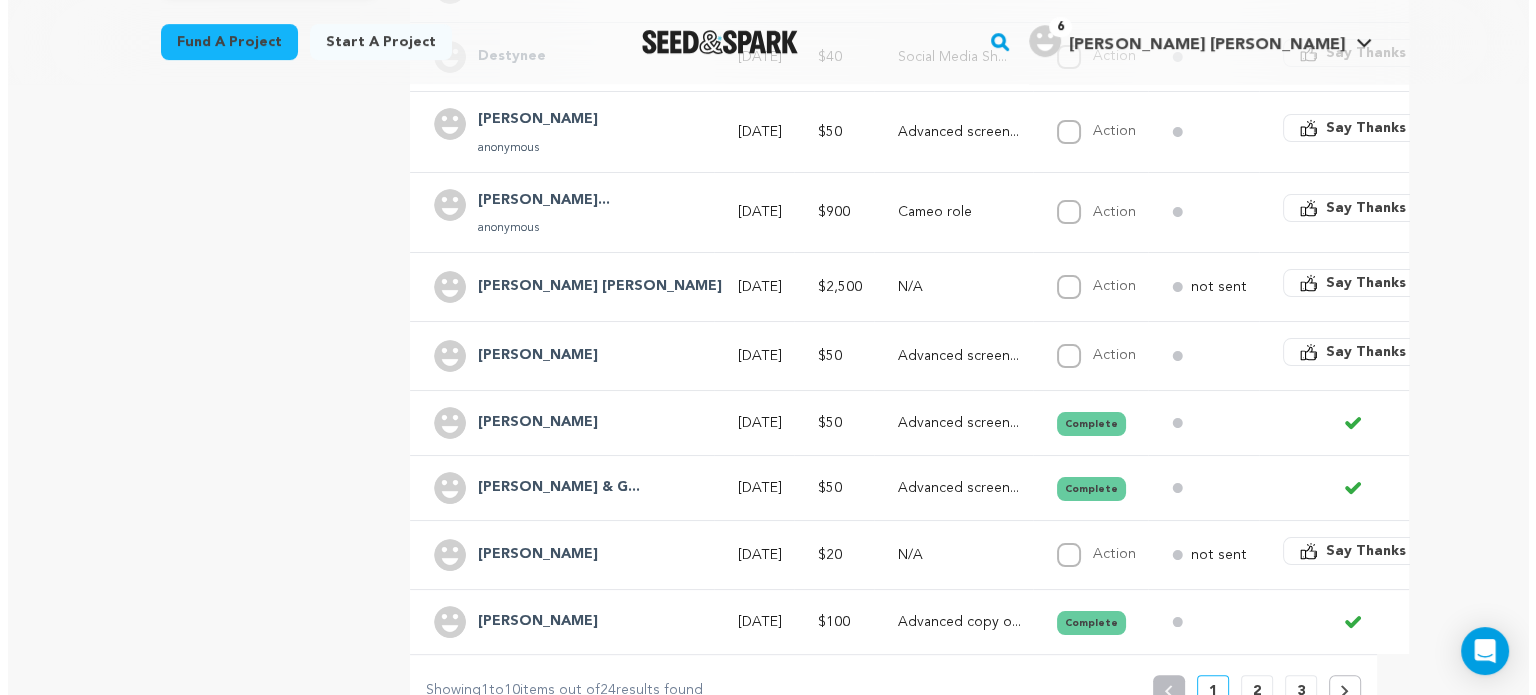 scroll, scrollTop: 600, scrollLeft: 0, axis: vertical 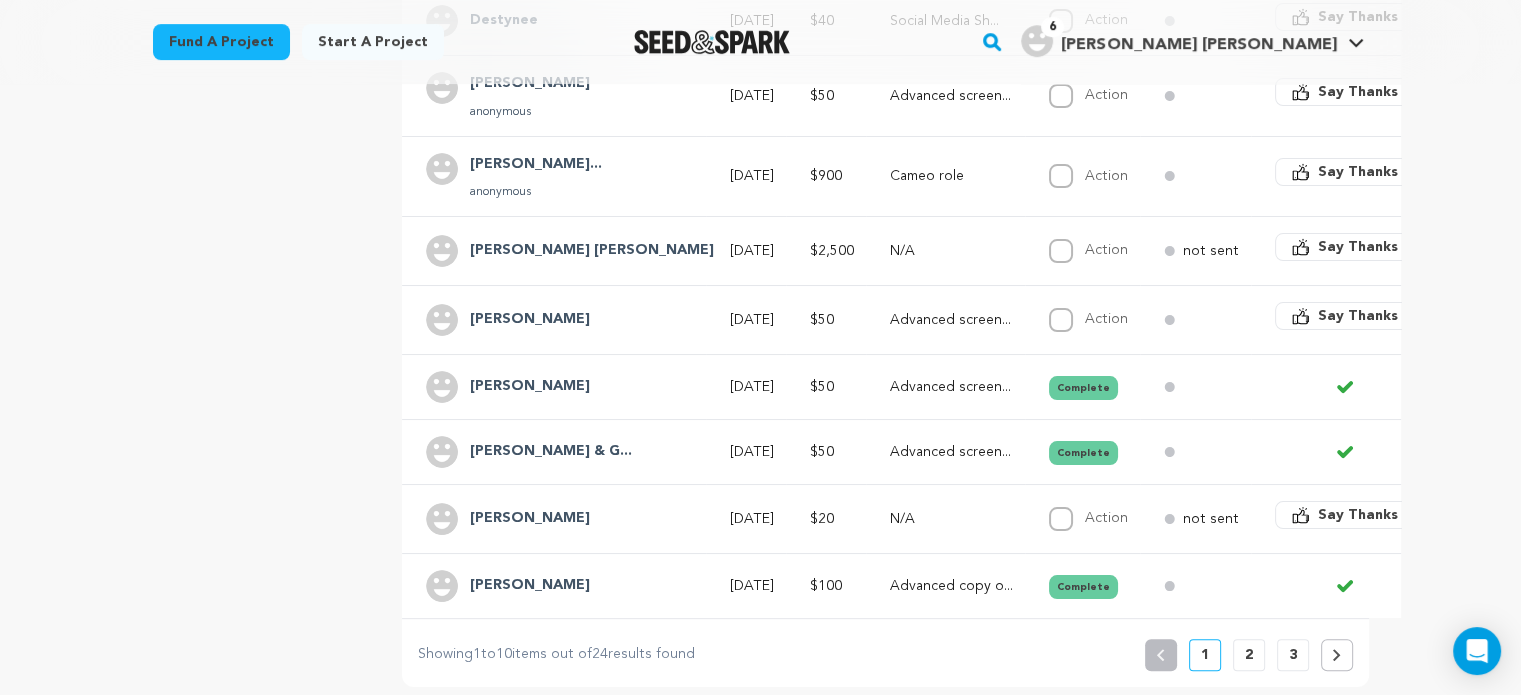click on "Say Thanks" at bounding box center [1358, 515] 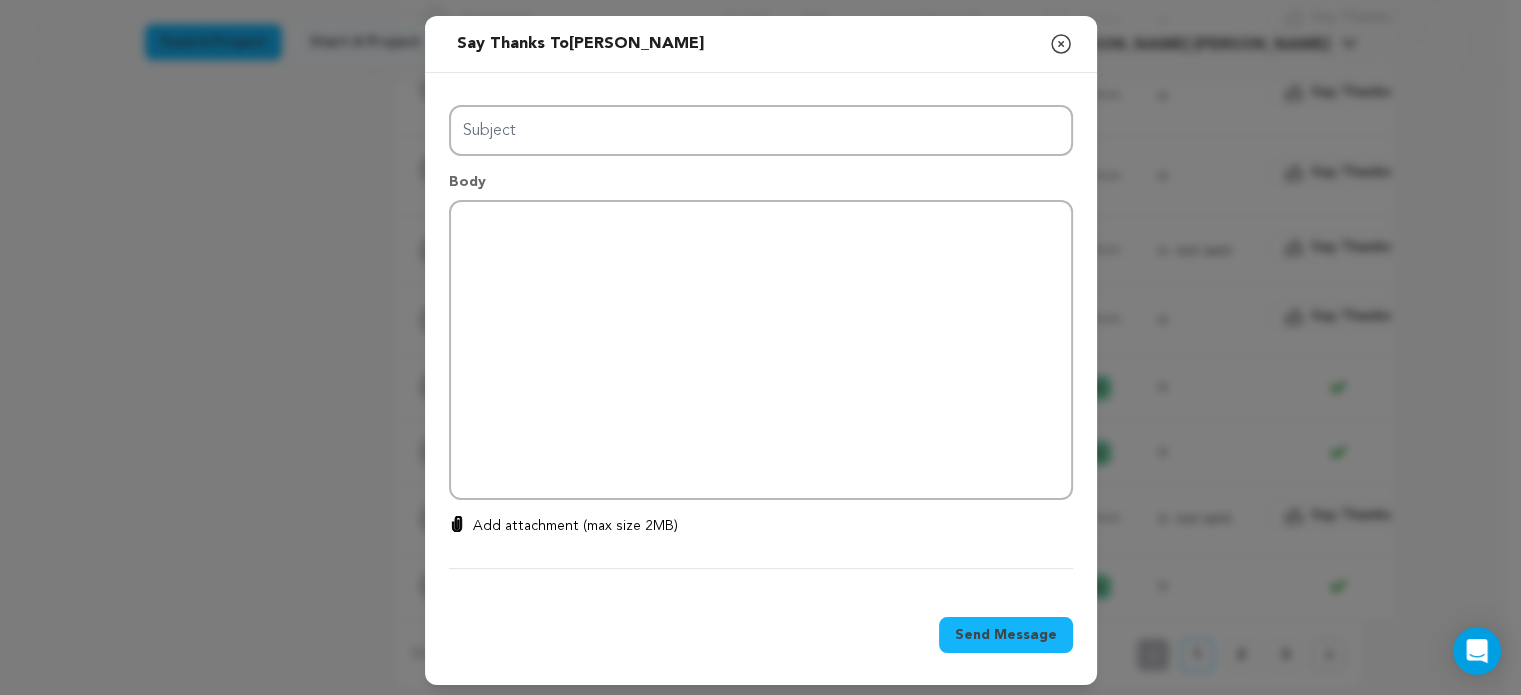 type on "Thanks for your support!" 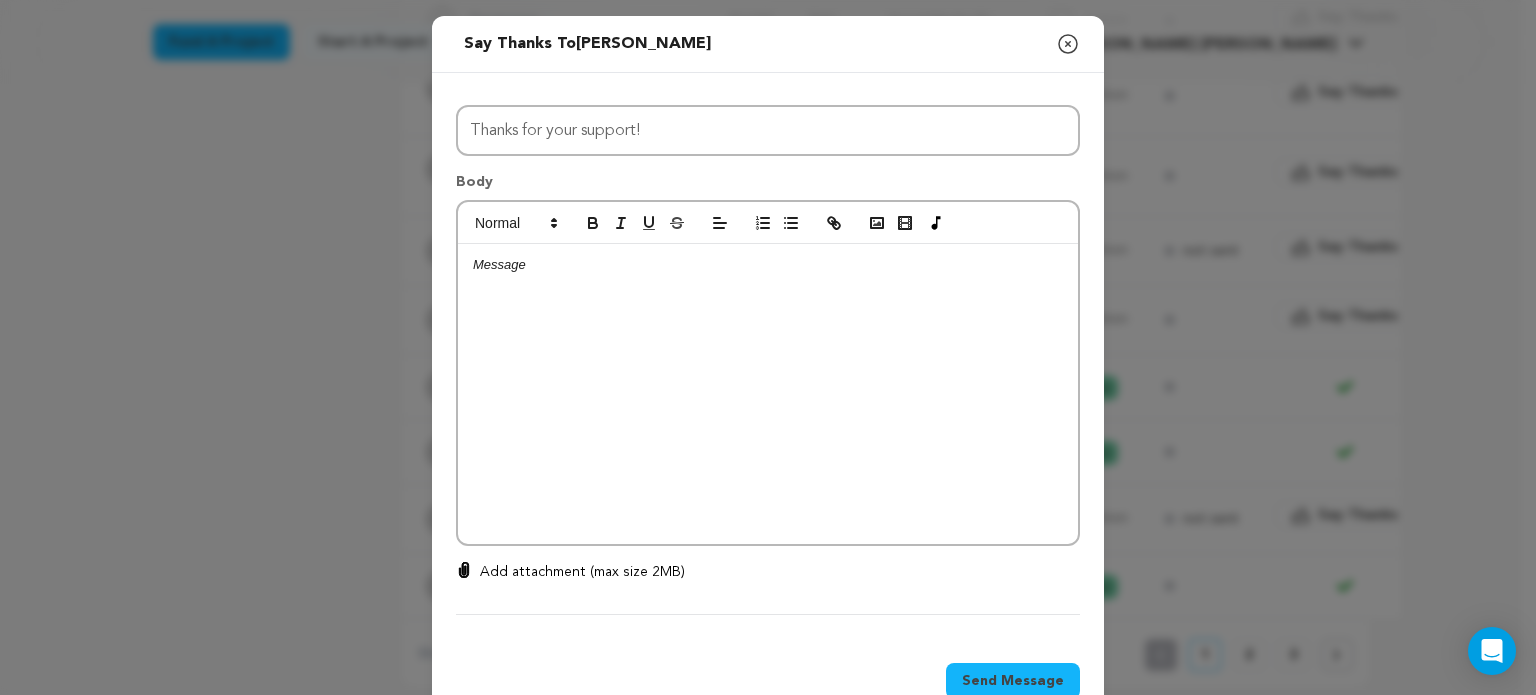 click at bounding box center (768, 394) 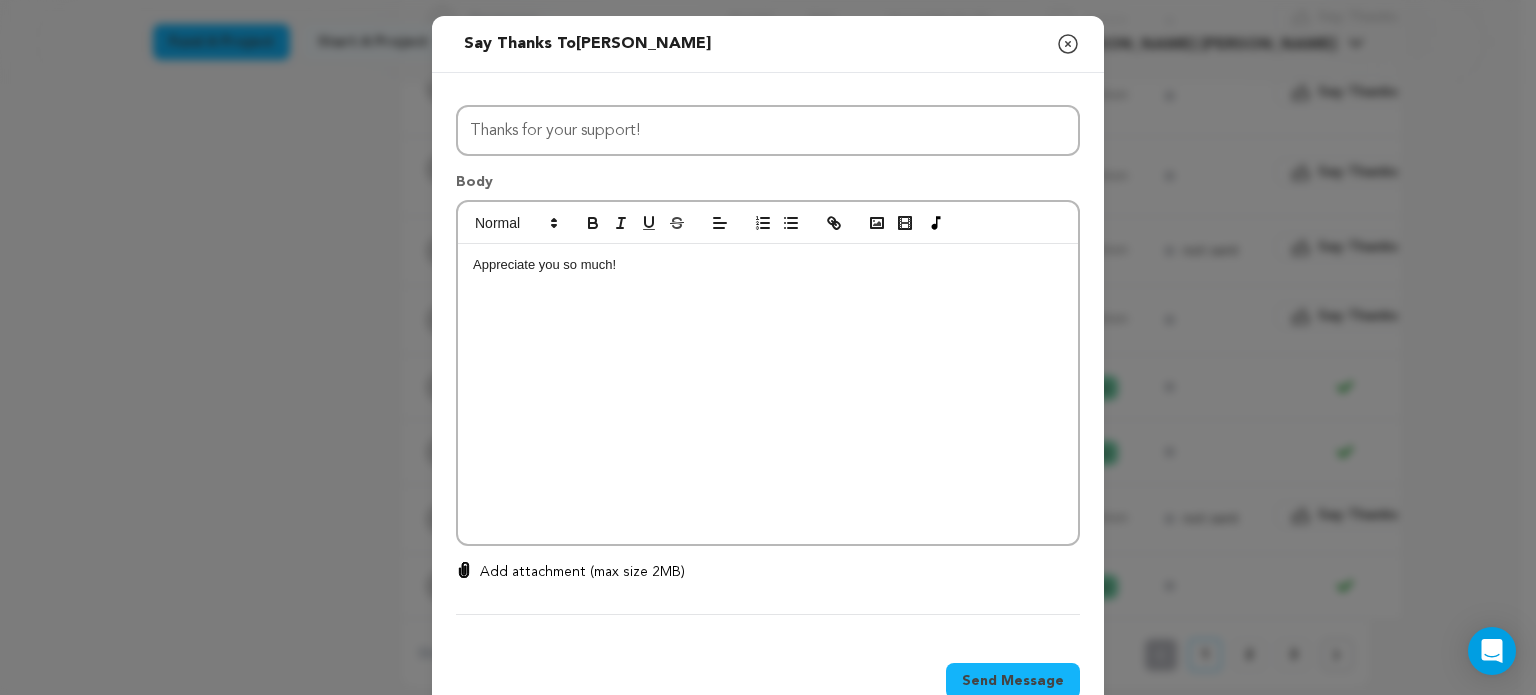 drag, startPoint x: 621, startPoint y: 273, endPoint x: 460, endPoint y: 254, distance: 162.11725 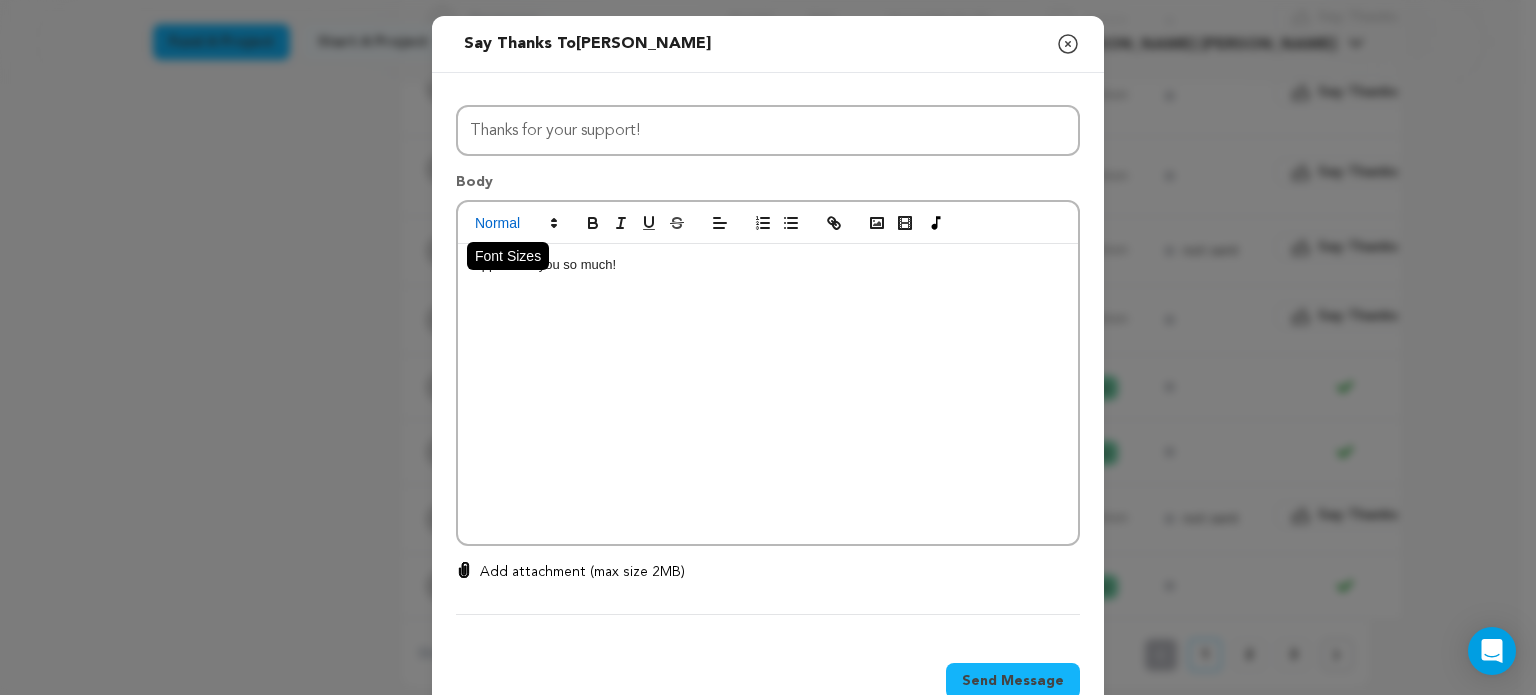 copy on "Appreciate you so much!" 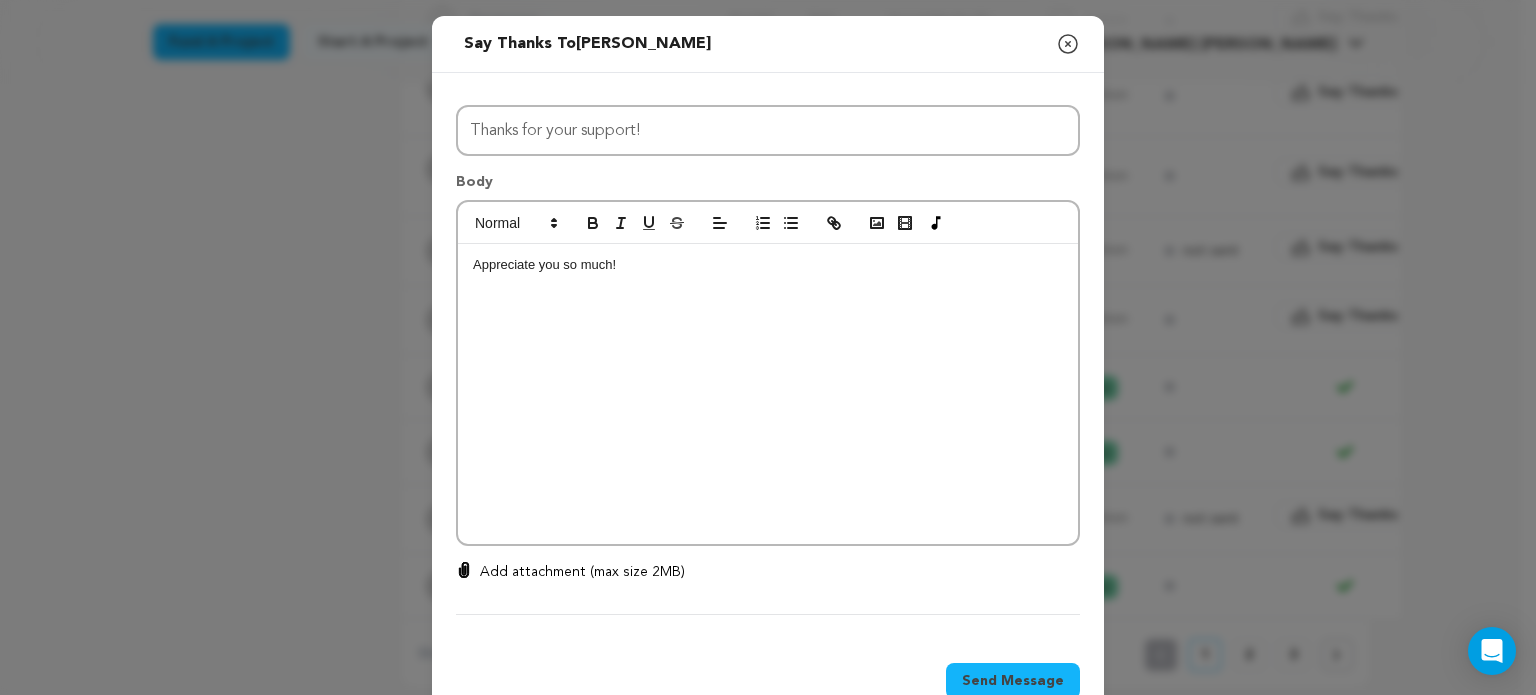 click on "Send Message" at bounding box center (1013, 681) 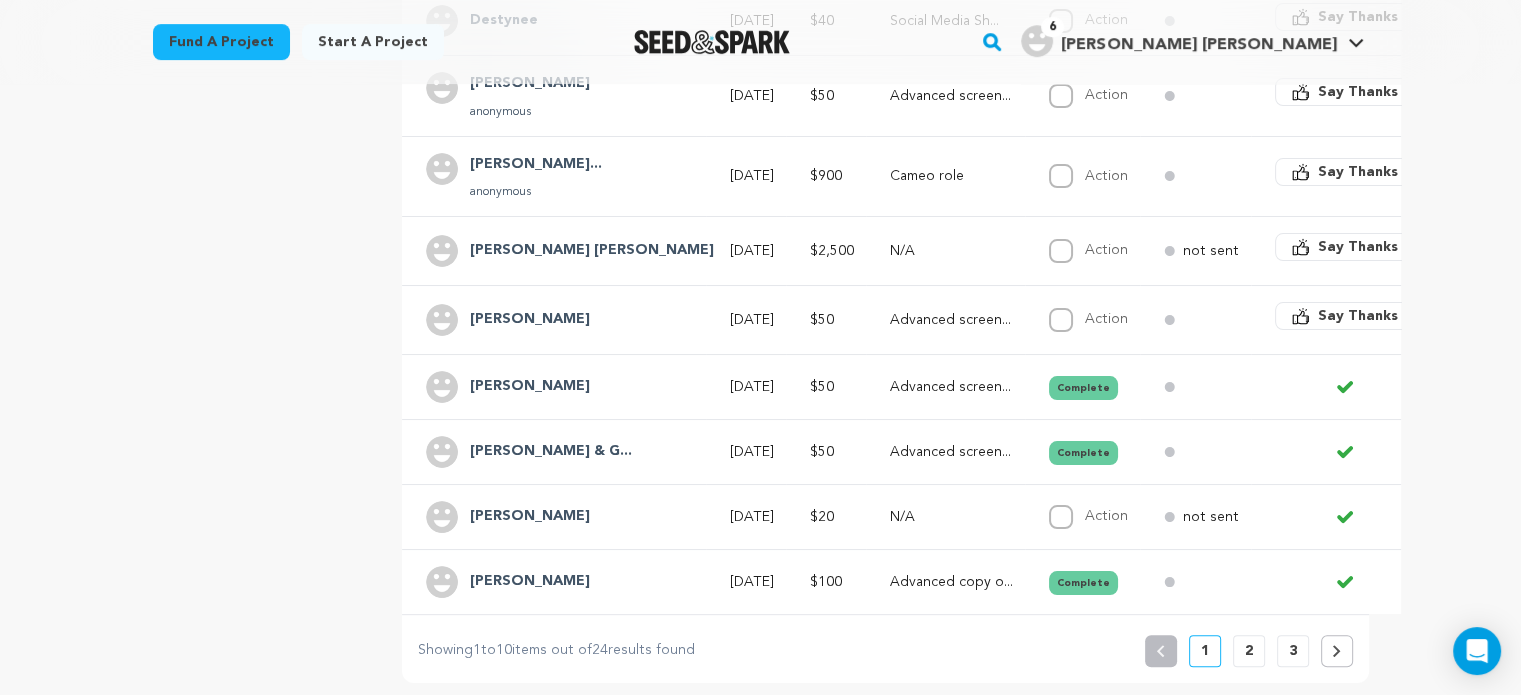 click on "Say Thanks" at bounding box center (1358, 316) 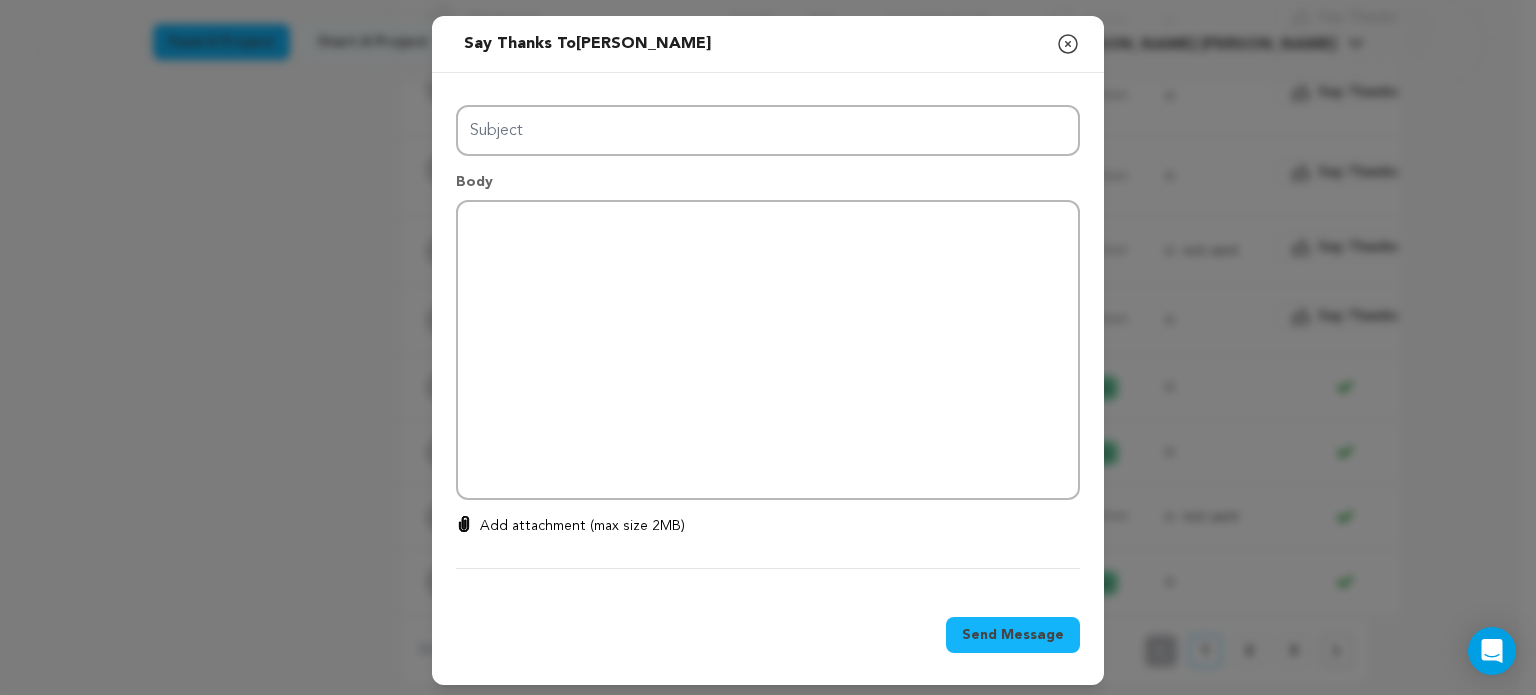 type on "Thanks for your support!" 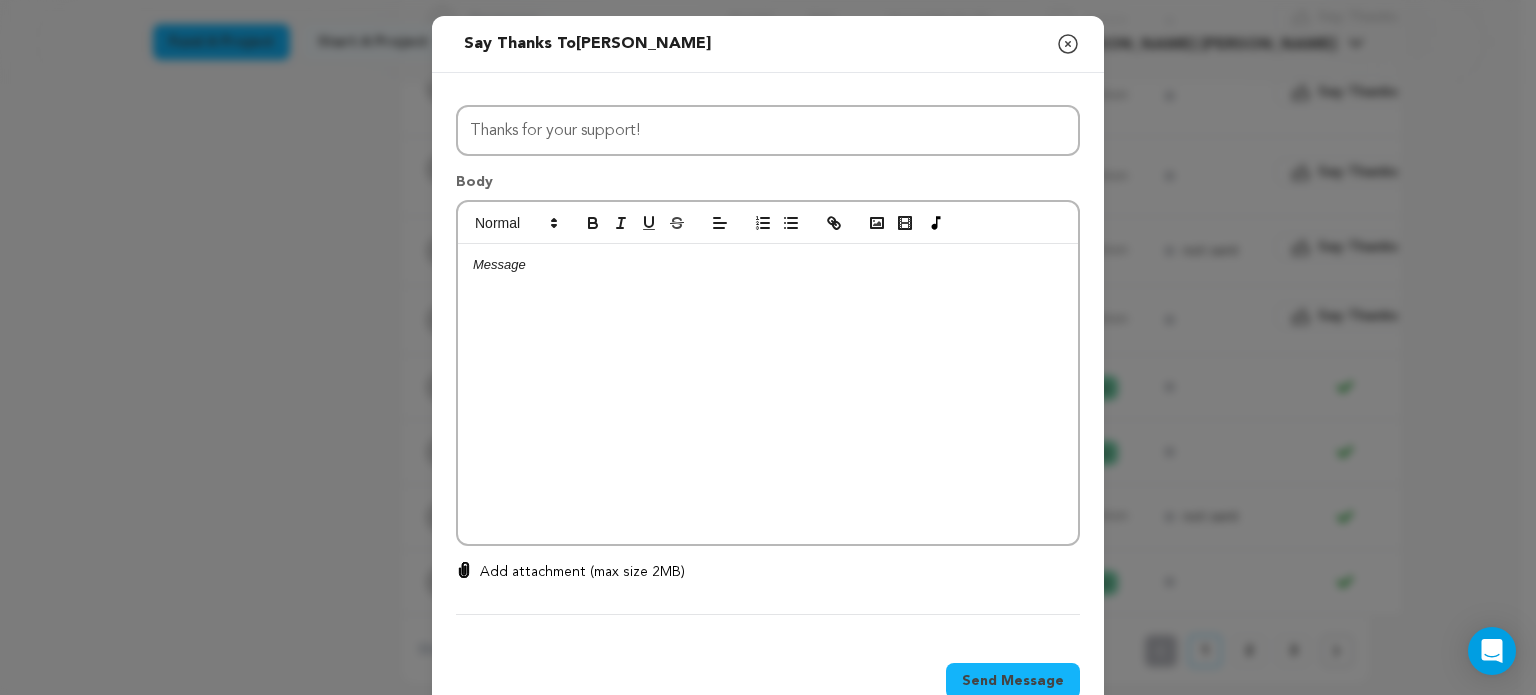 click at bounding box center (768, 394) 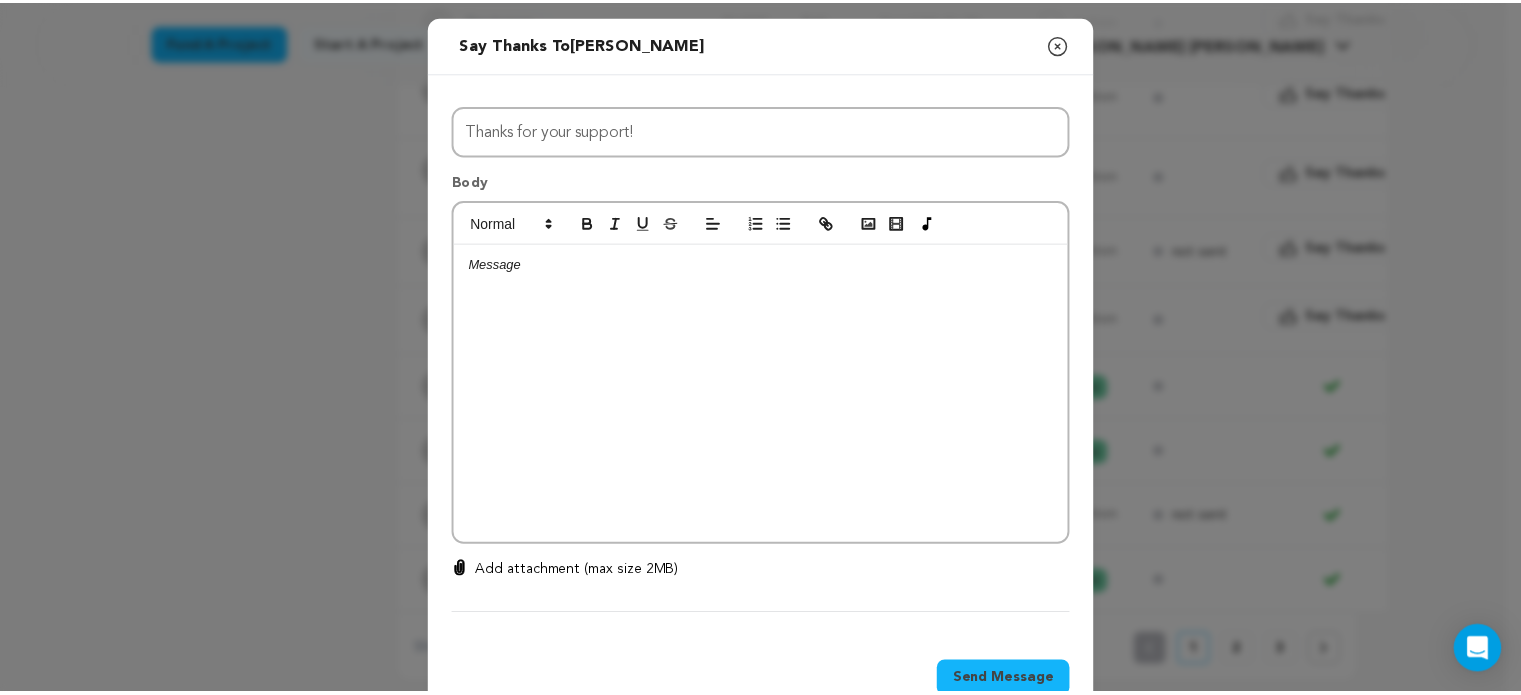 scroll, scrollTop: 0, scrollLeft: 0, axis: both 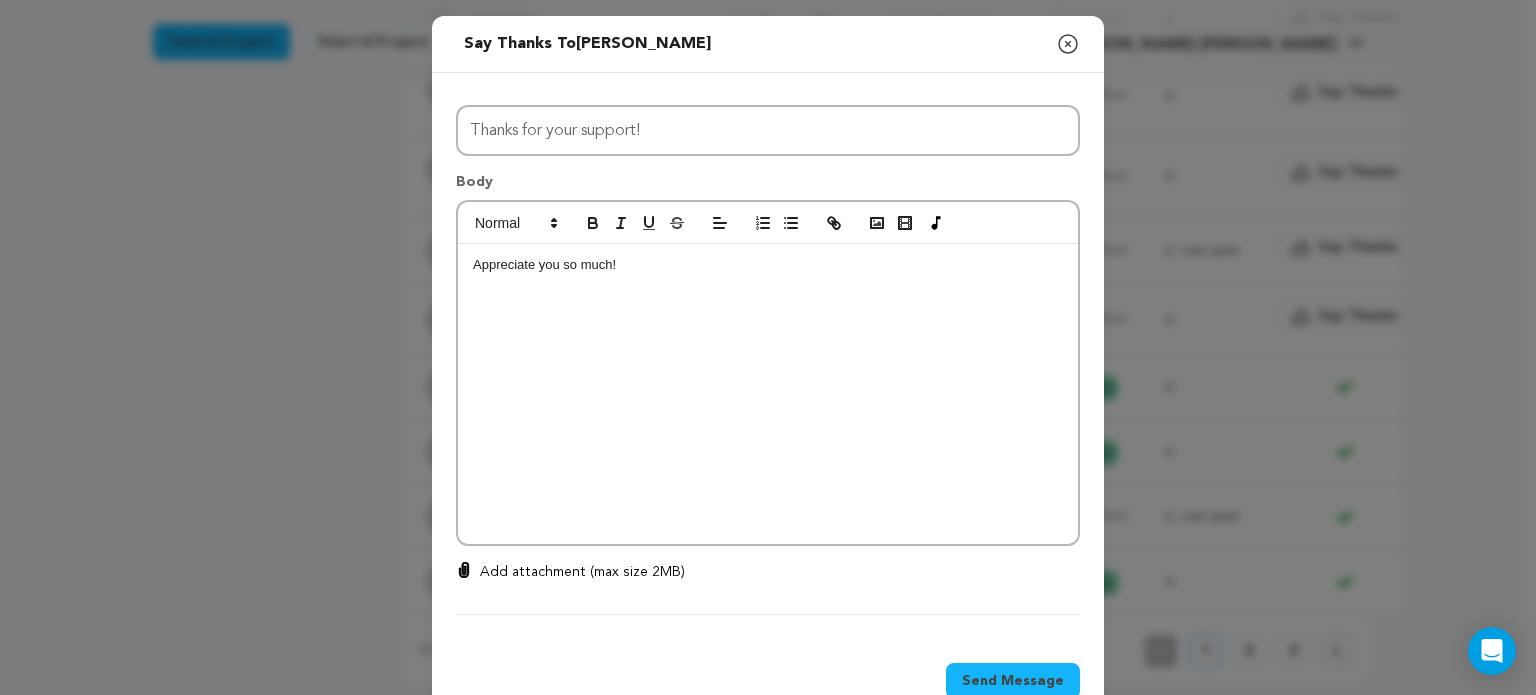click on "Send Message" at bounding box center [1013, 681] 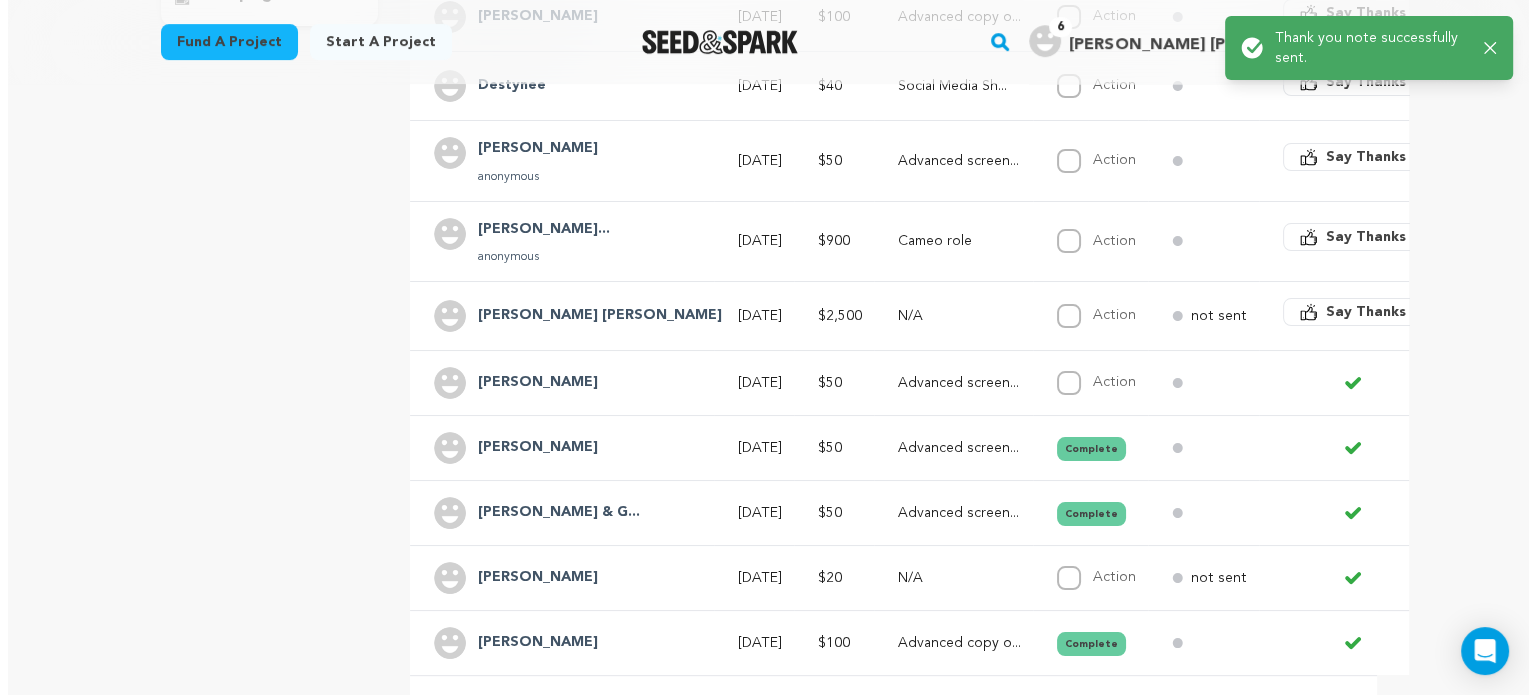 scroll, scrollTop: 500, scrollLeft: 0, axis: vertical 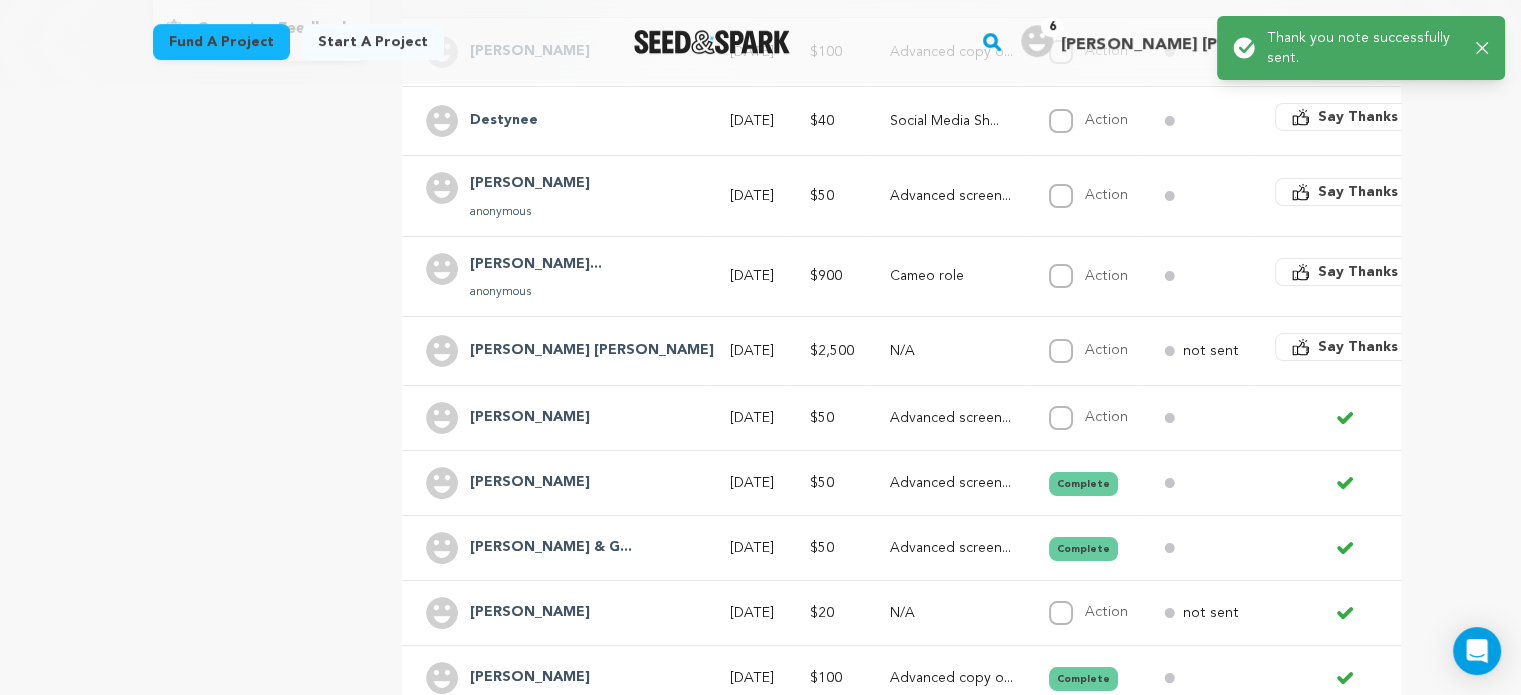 click on "Say Thanks" at bounding box center (1358, 272) 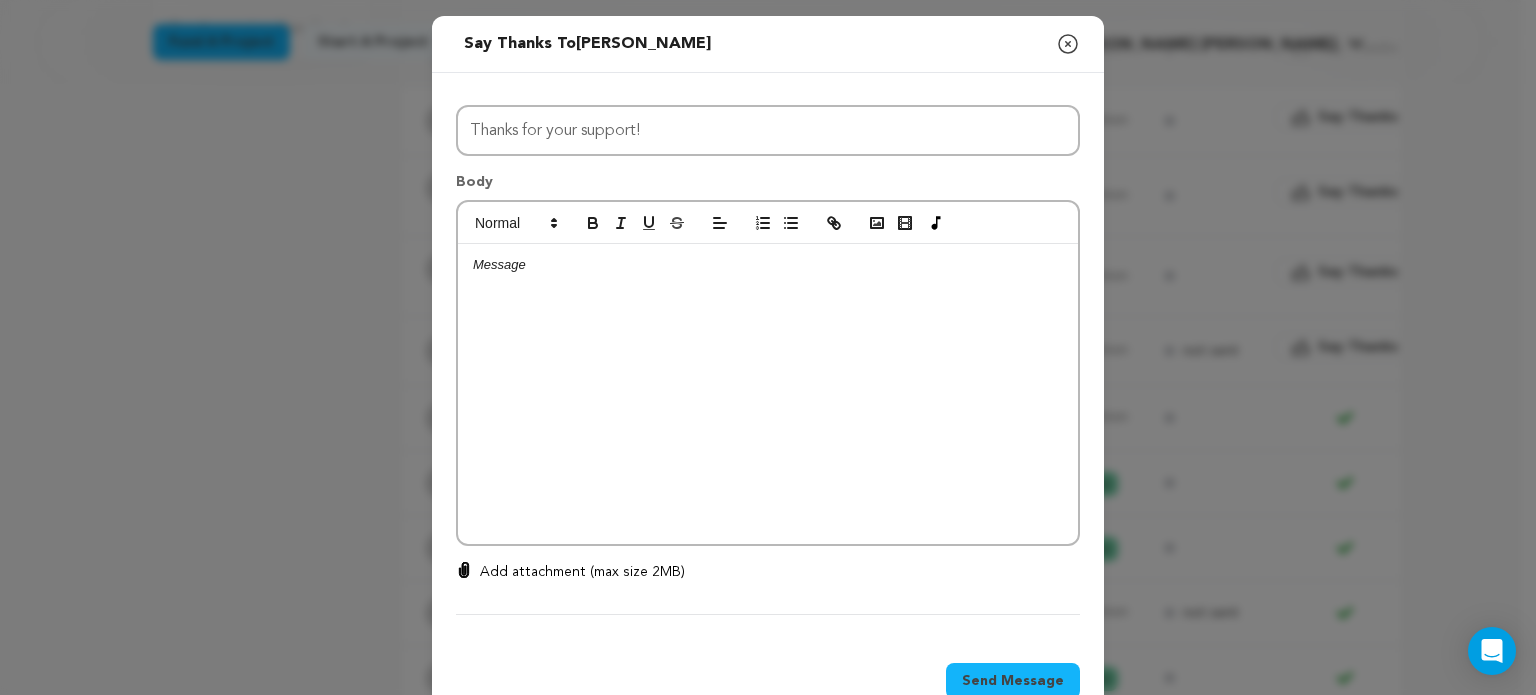 click at bounding box center [768, 394] 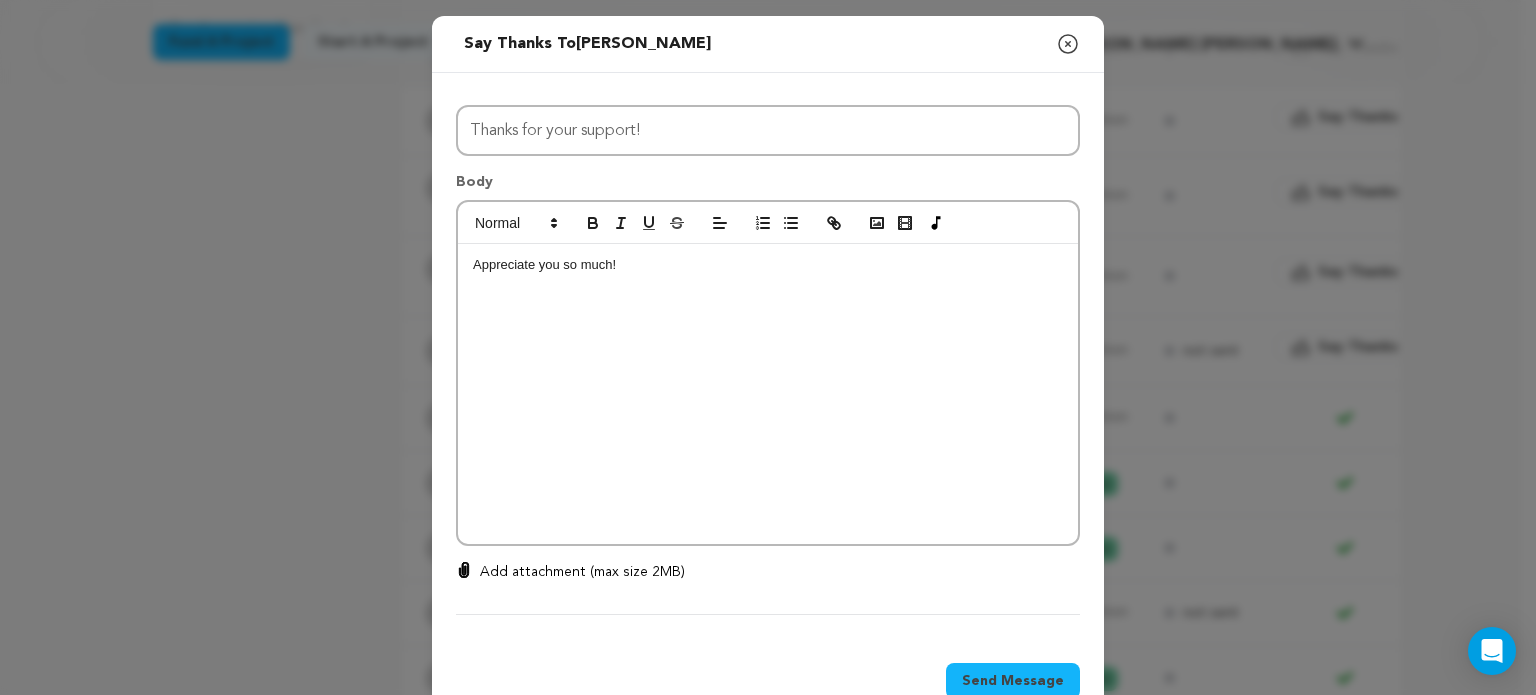 scroll, scrollTop: 0, scrollLeft: 0, axis: both 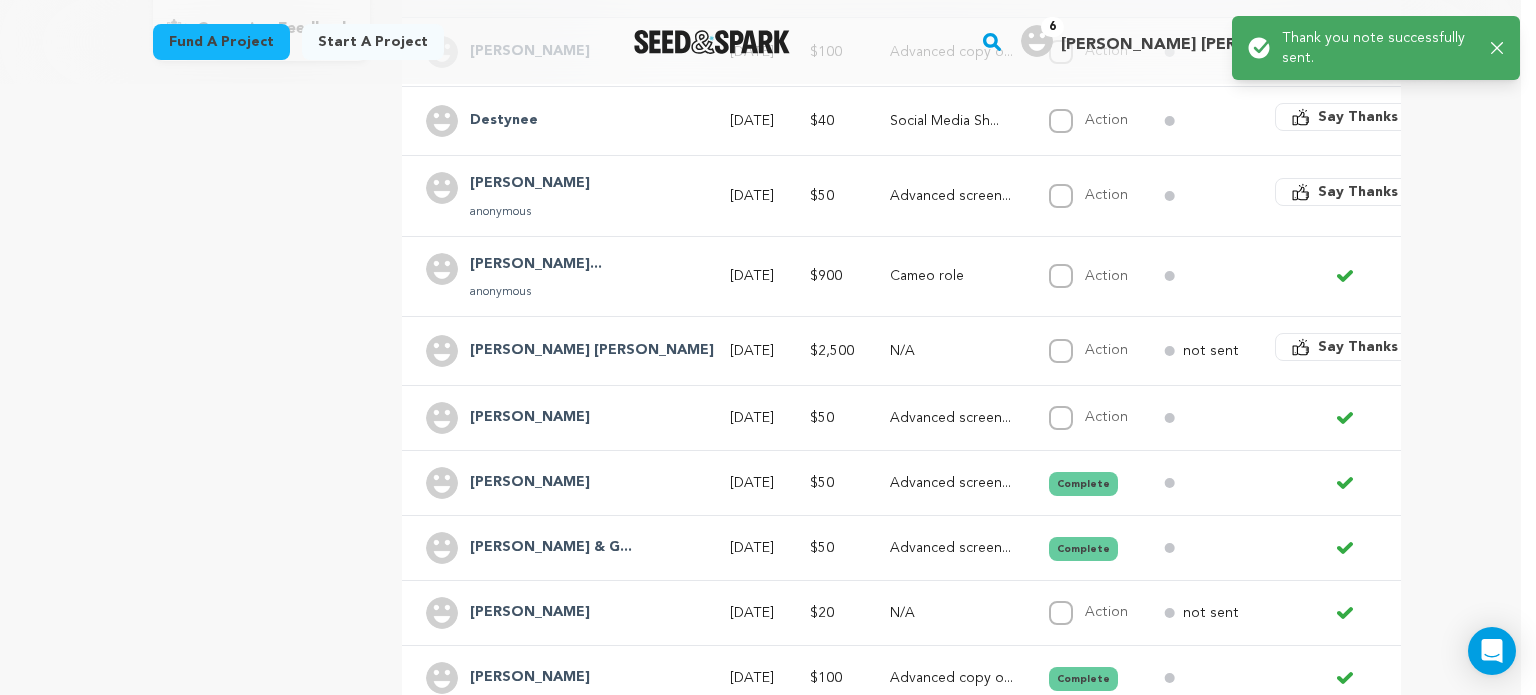 click on "Say Thanks" at bounding box center (1358, 192) 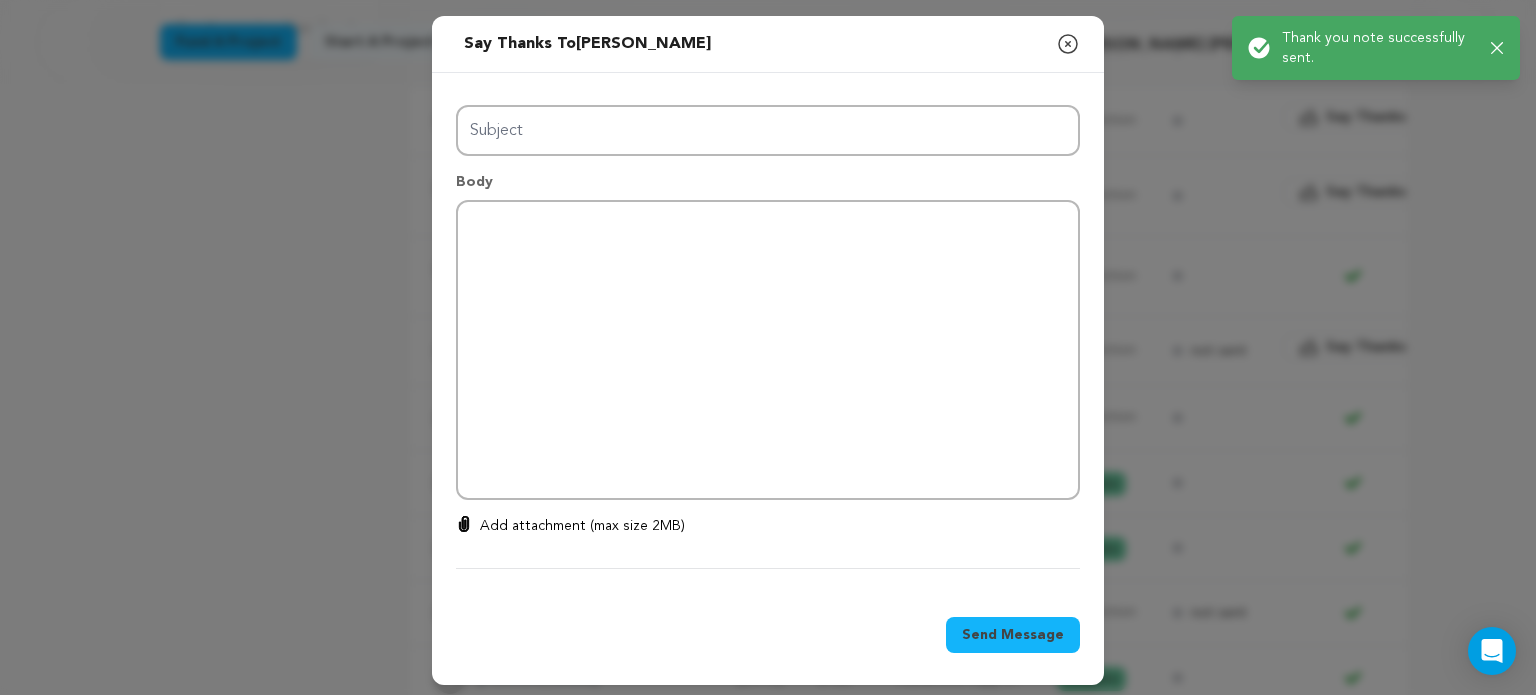 type on "Thanks for your support!" 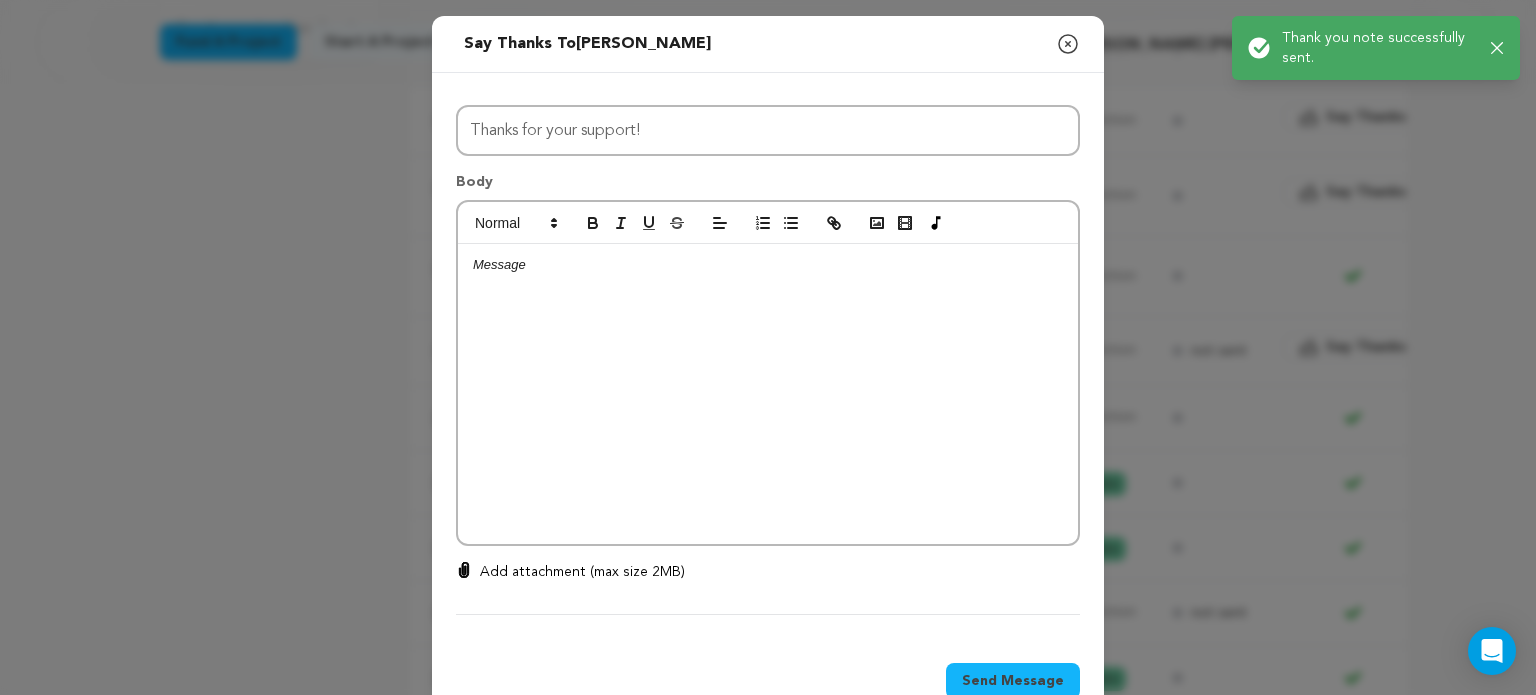 click at bounding box center [768, 394] 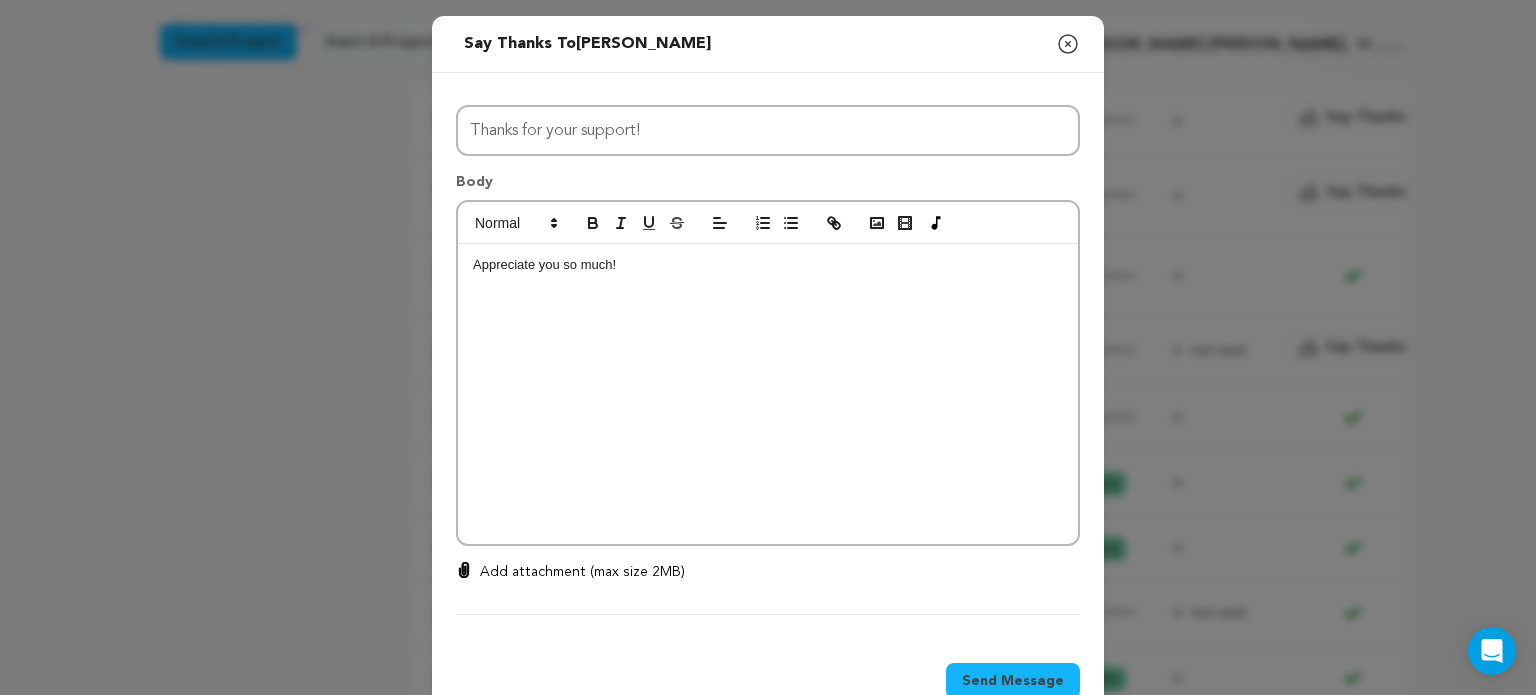 scroll, scrollTop: 0, scrollLeft: 0, axis: both 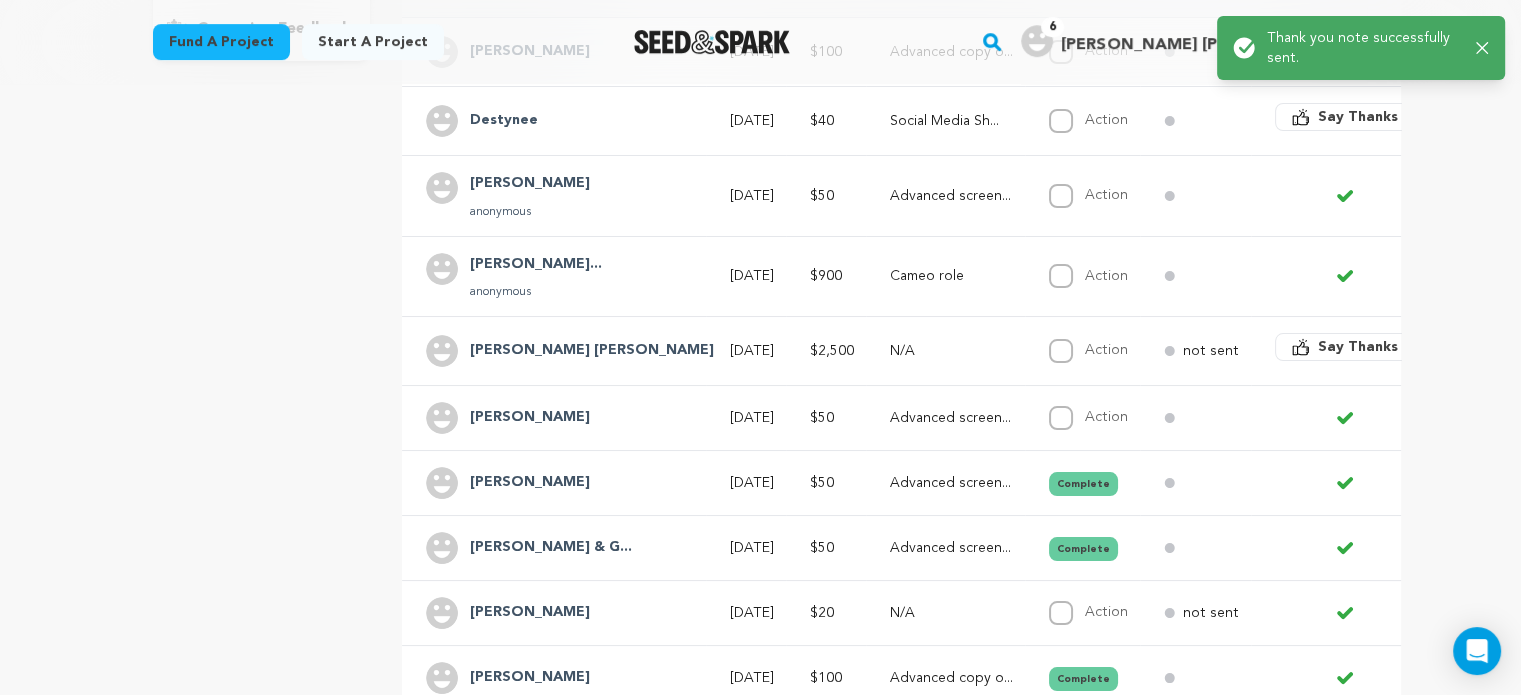 click on "Say Thanks" at bounding box center [1345, 117] 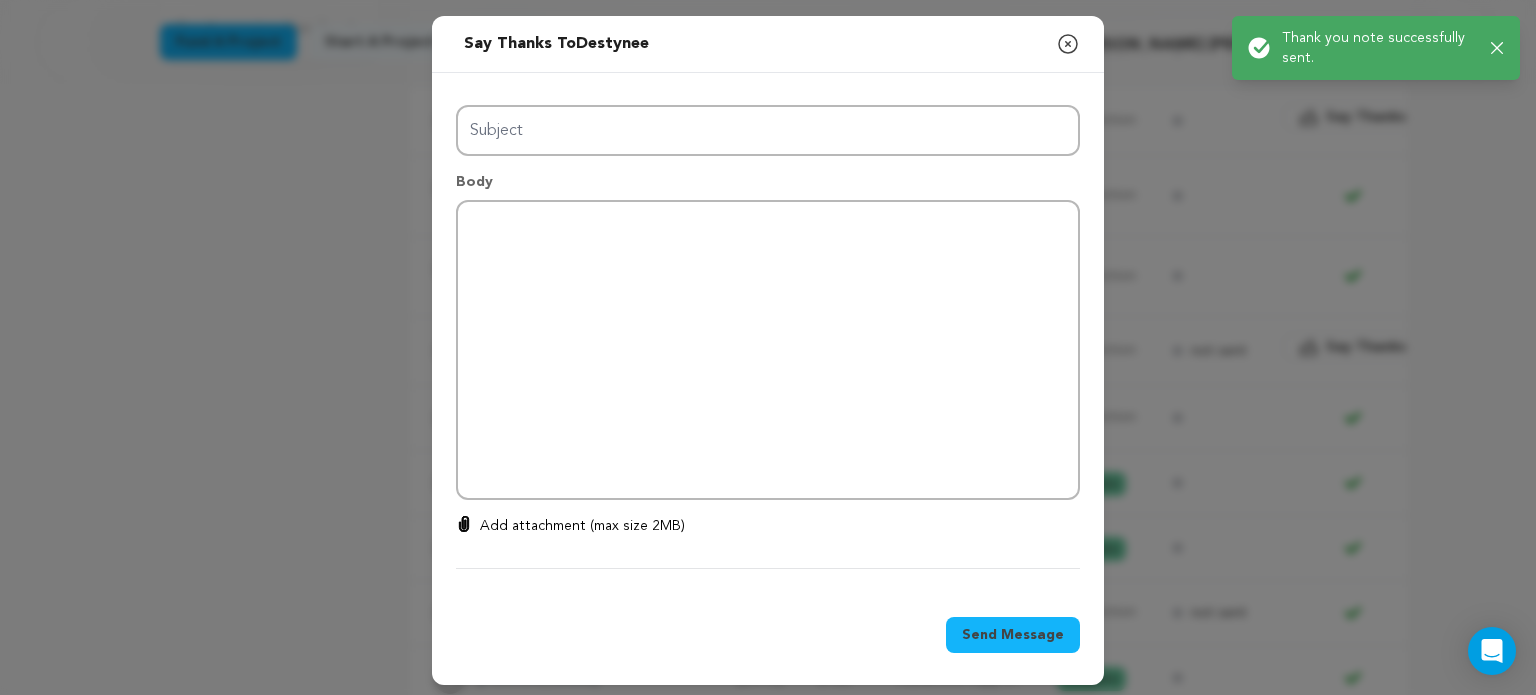 type on "Thanks for your support!" 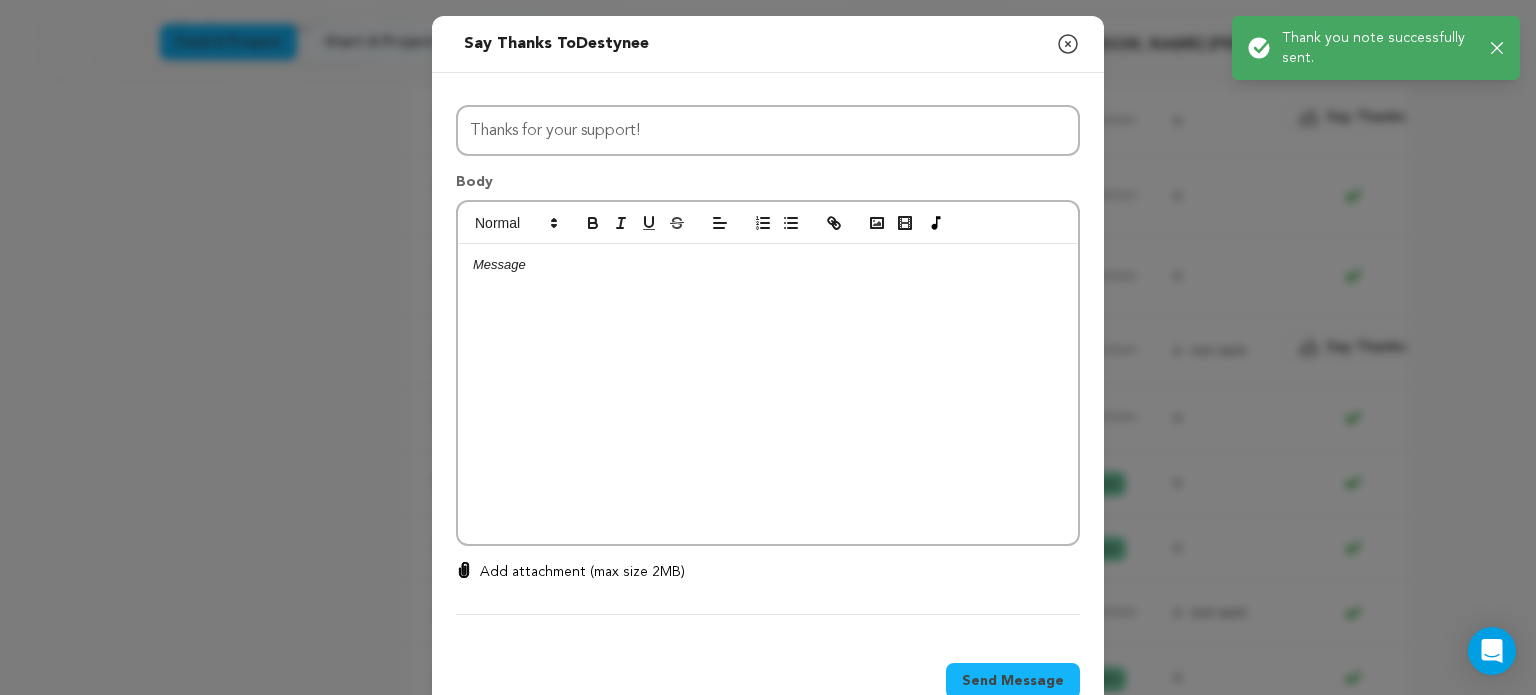 click at bounding box center (768, 394) 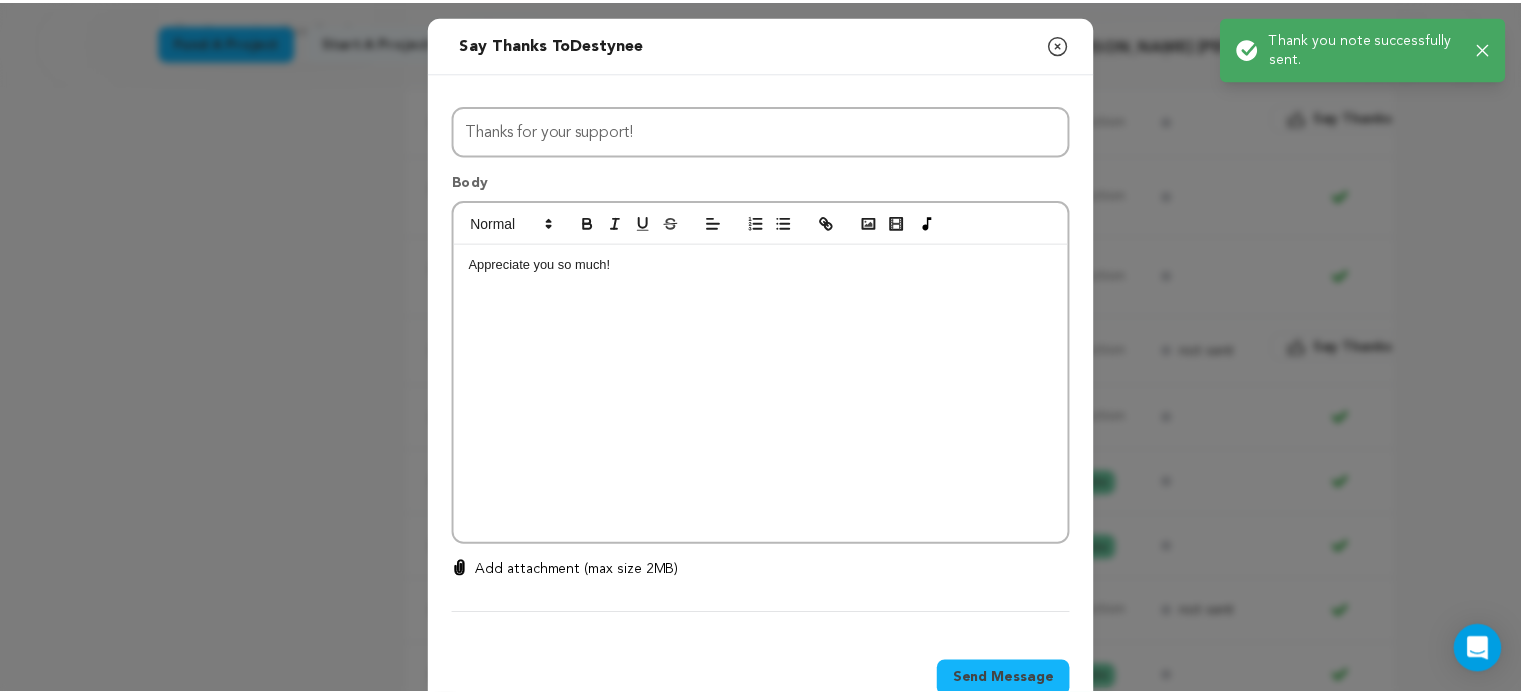 scroll, scrollTop: 0, scrollLeft: 0, axis: both 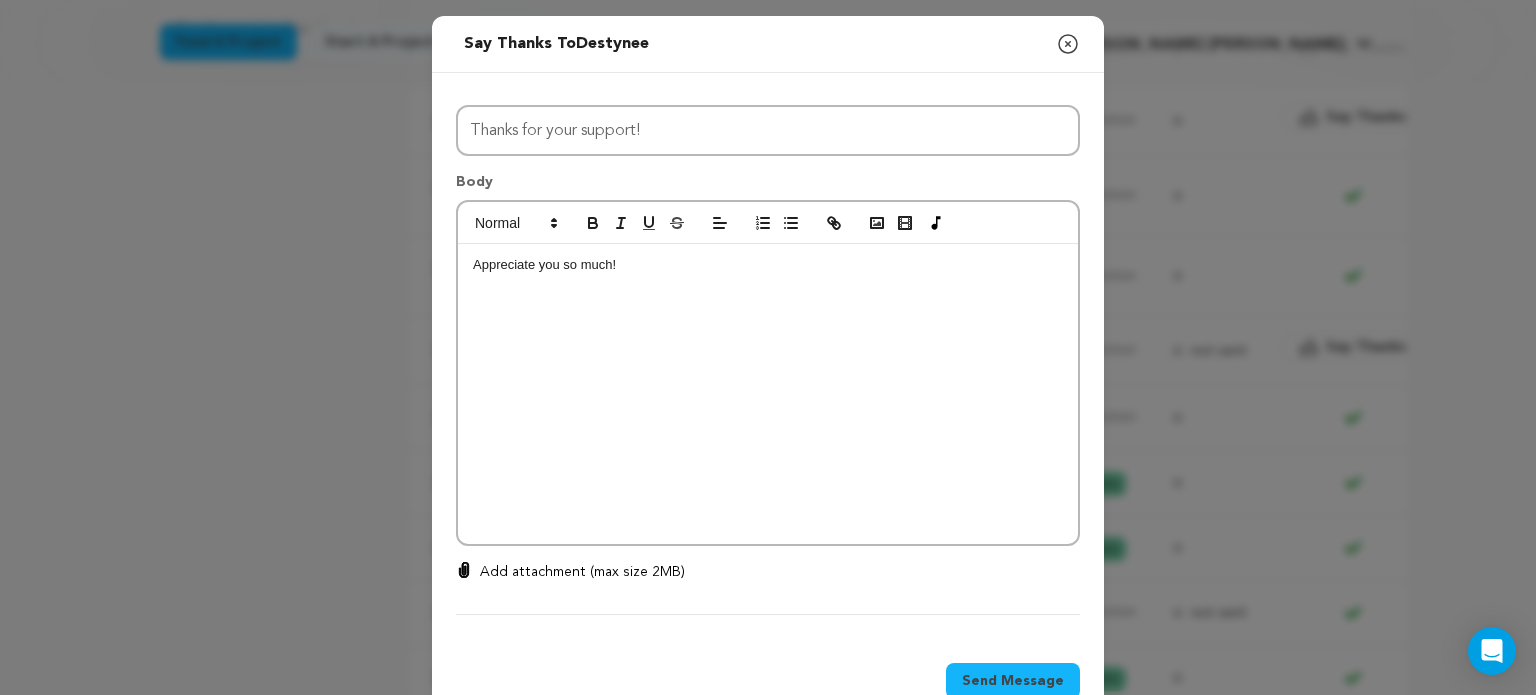 click on "Send Message" at bounding box center (1013, 681) 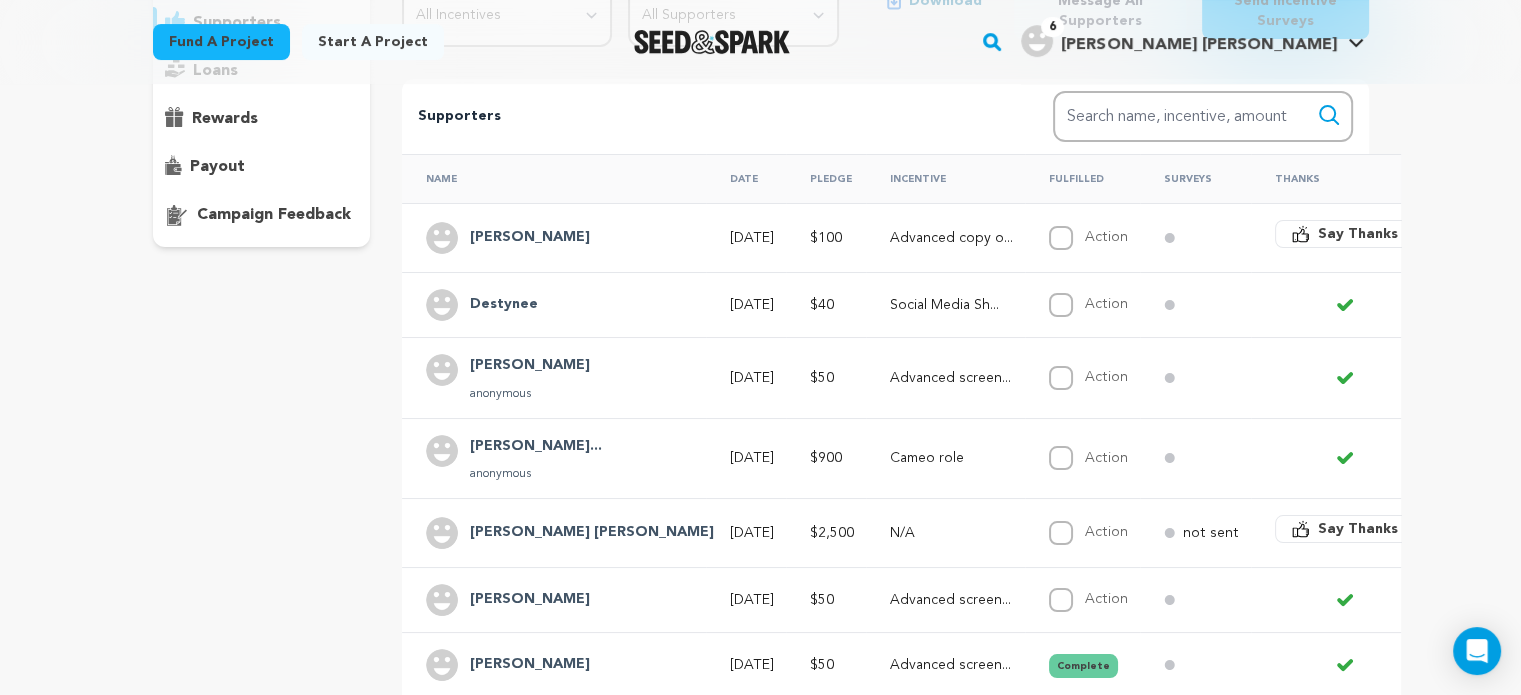 scroll, scrollTop: 100, scrollLeft: 0, axis: vertical 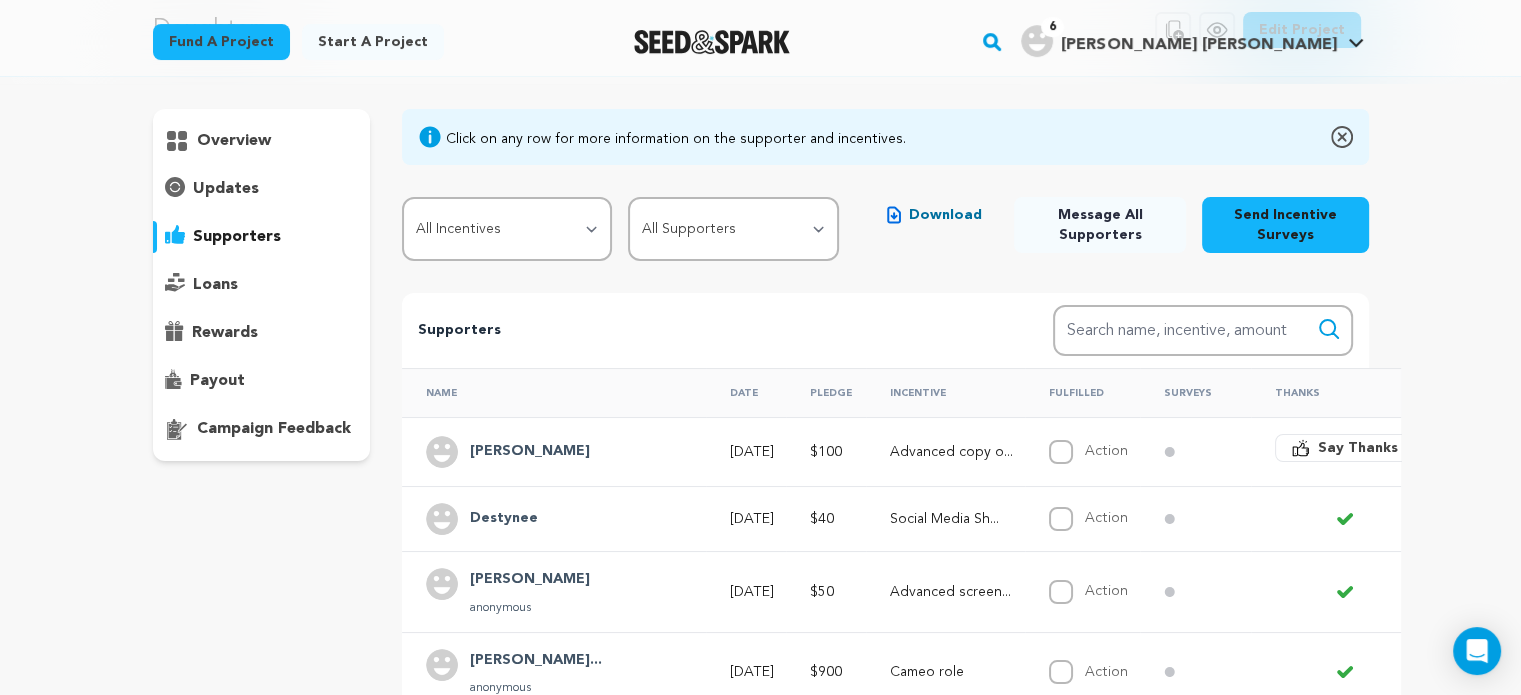 click on "overview" at bounding box center (234, 141) 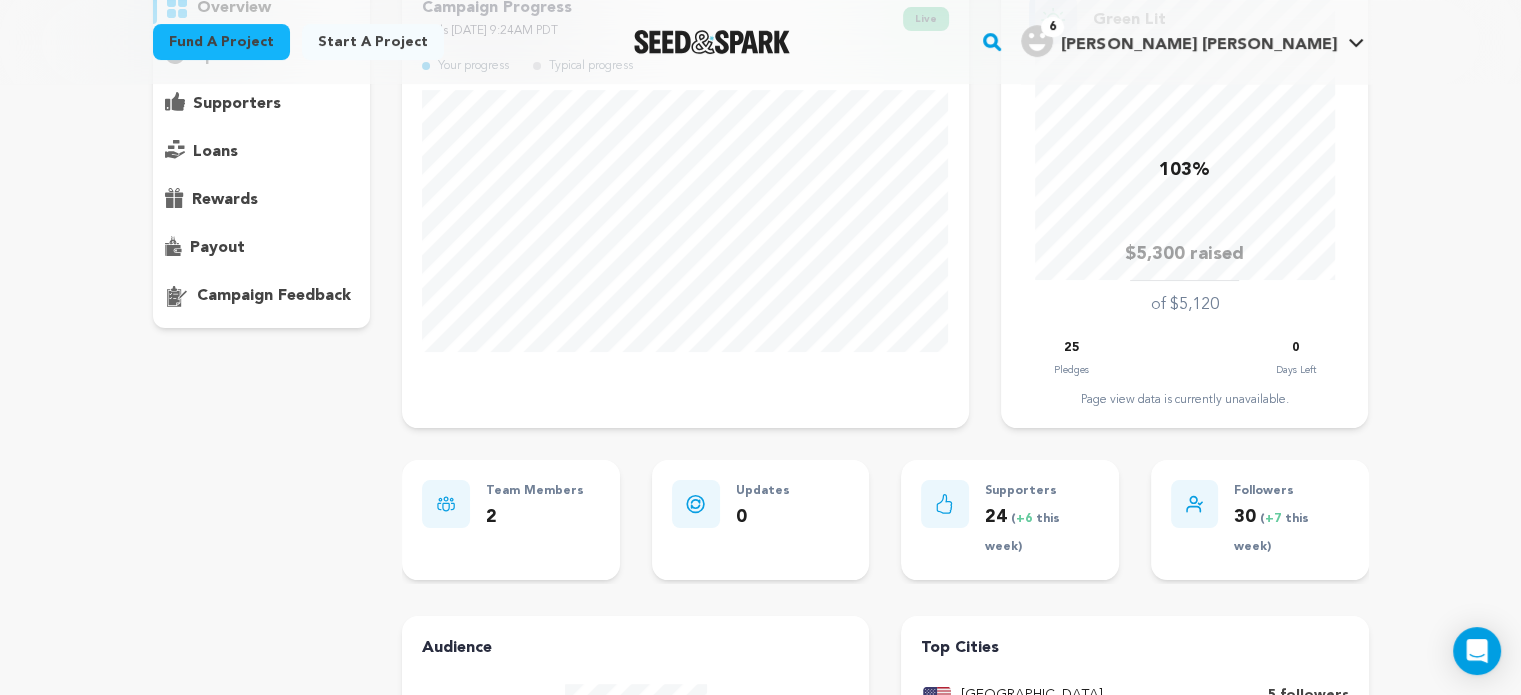 scroll, scrollTop: 200, scrollLeft: 0, axis: vertical 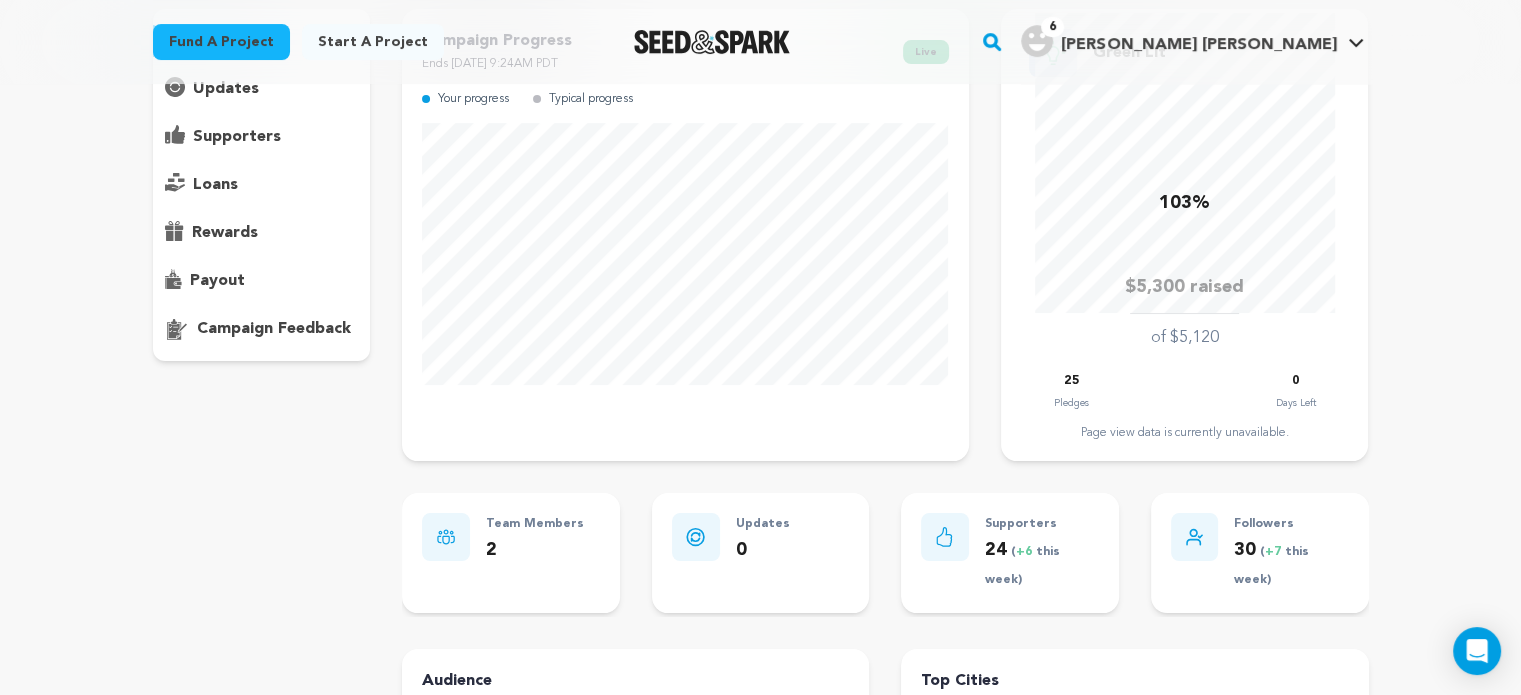 click on "payout" at bounding box center (217, 281) 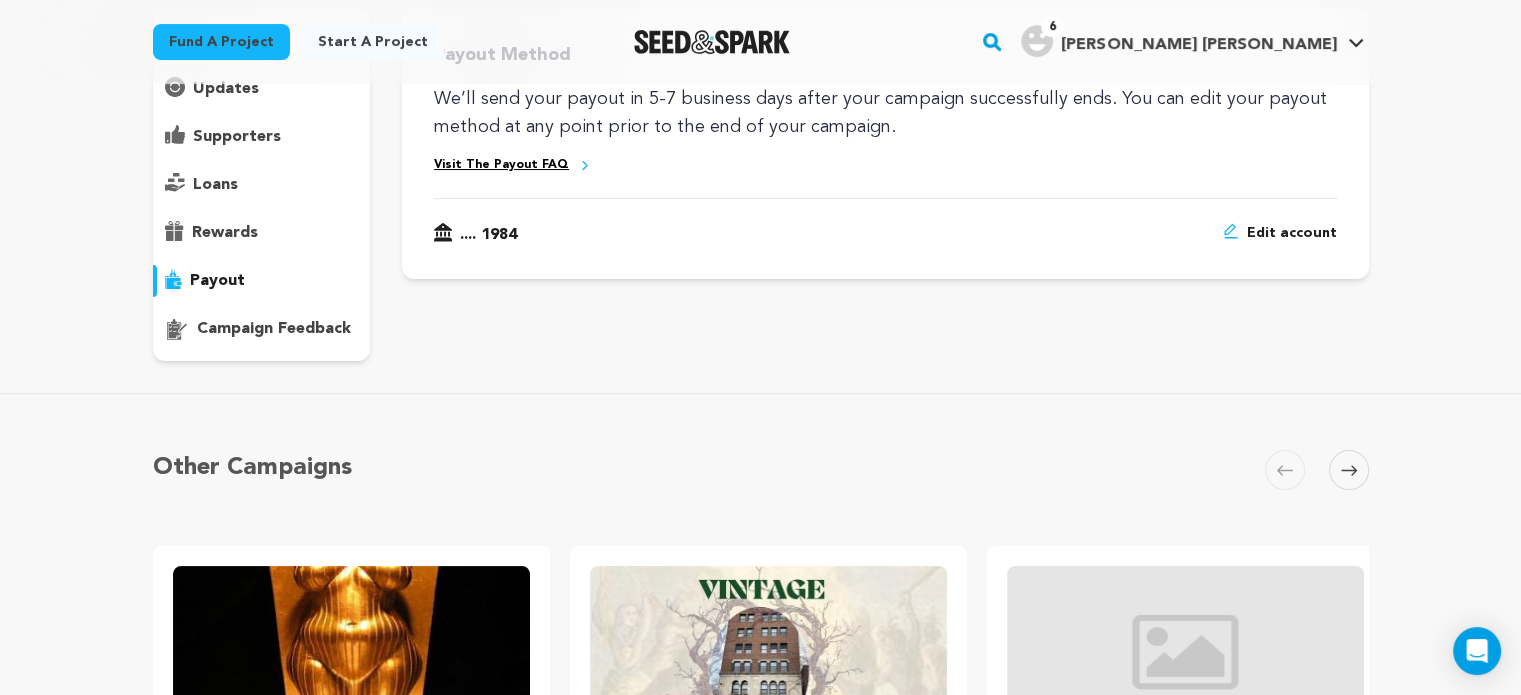 click on "Visit The Payout FAQ" at bounding box center [501, 165] 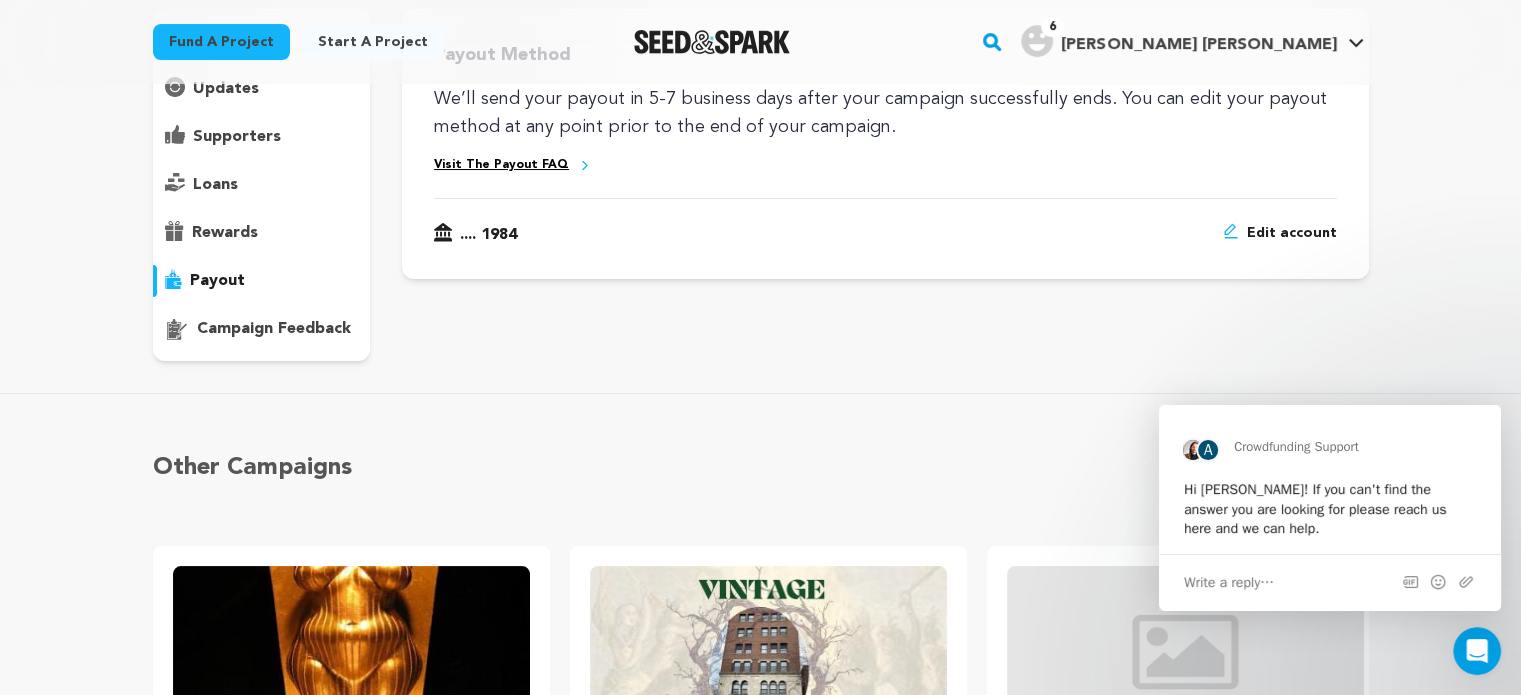 scroll, scrollTop: 0, scrollLeft: 0, axis: both 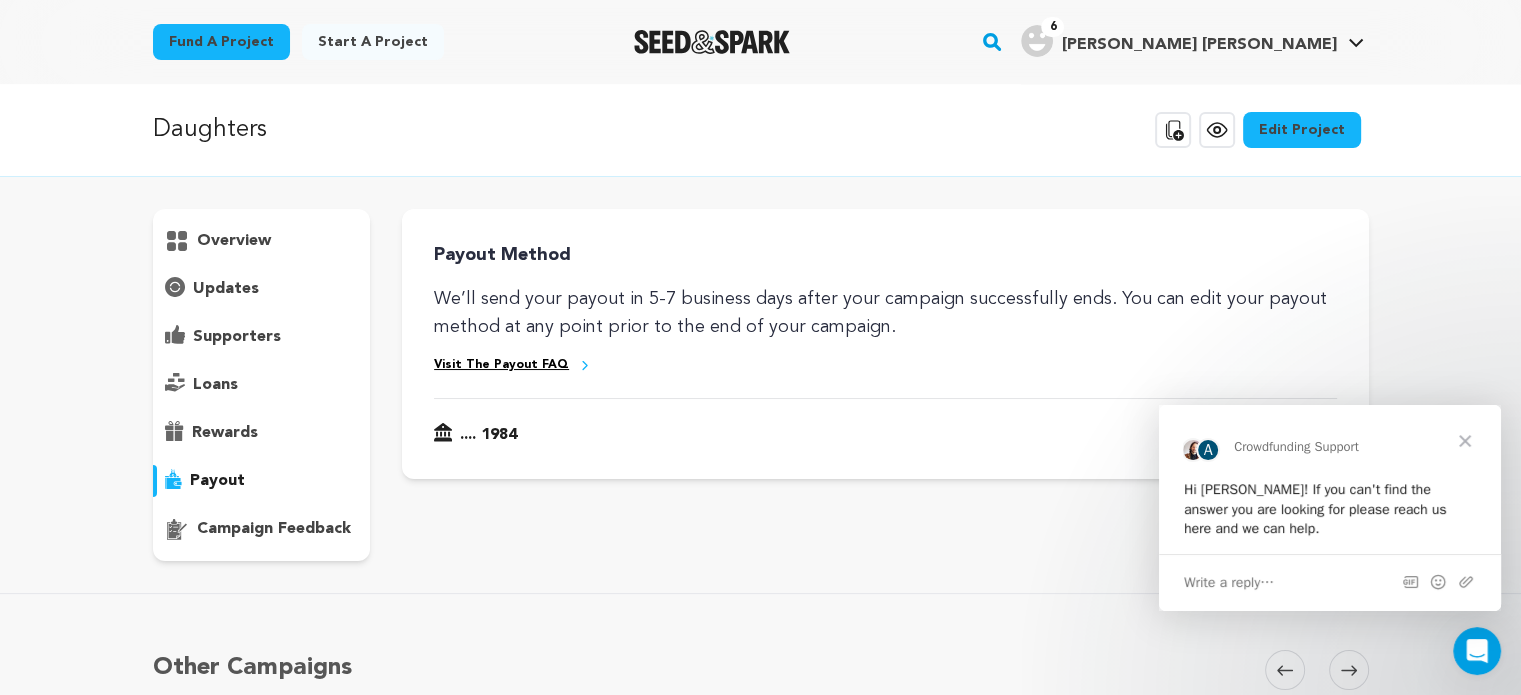 click on "supporters" at bounding box center [237, 337] 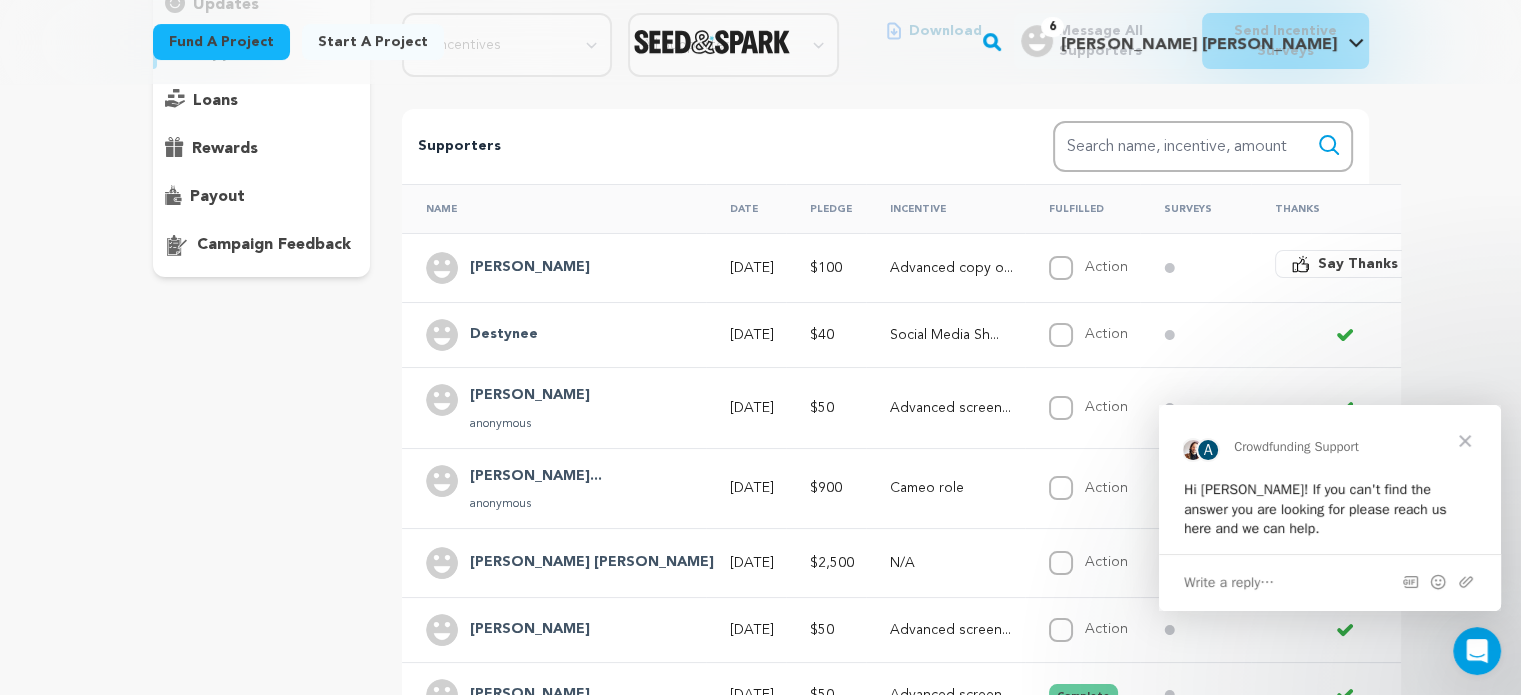 scroll, scrollTop: 300, scrollLeft: 0, axis: vertical 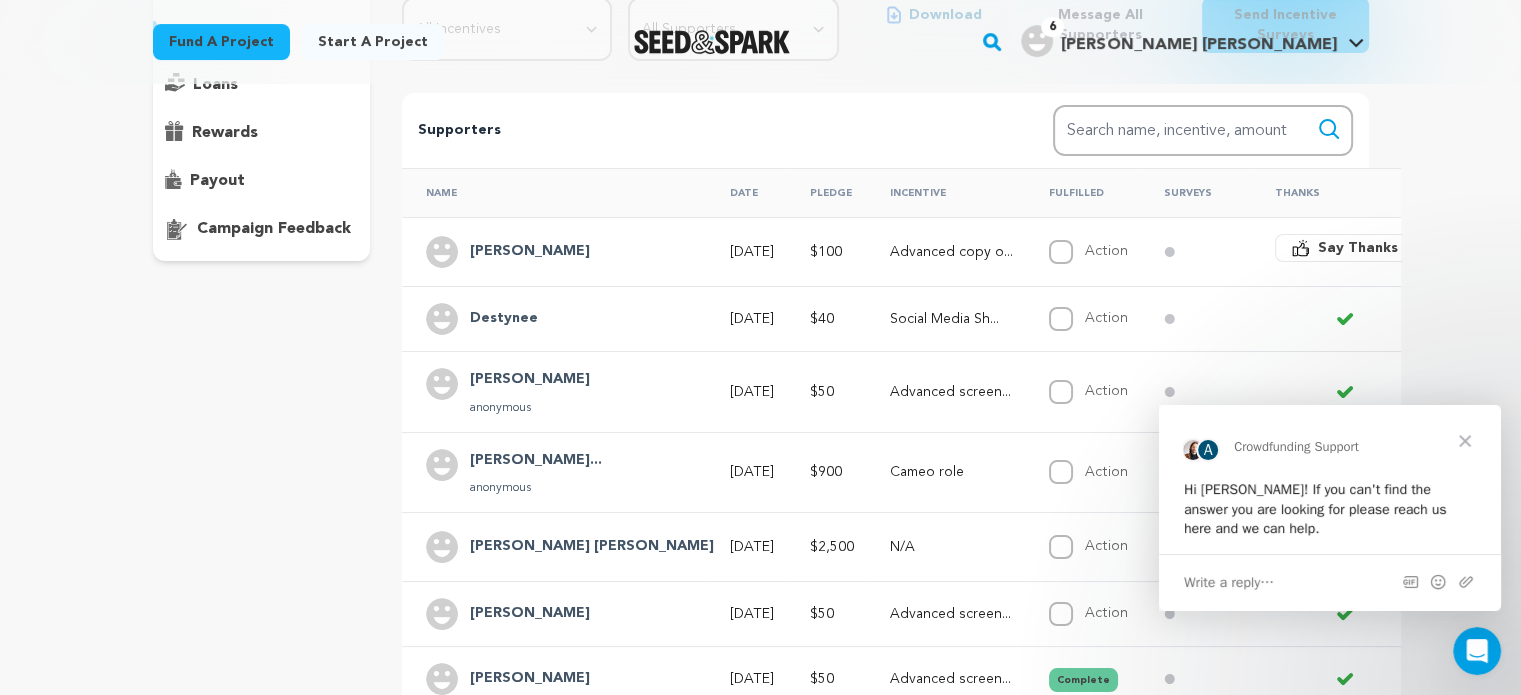 click at bounding box center [1465, 441] 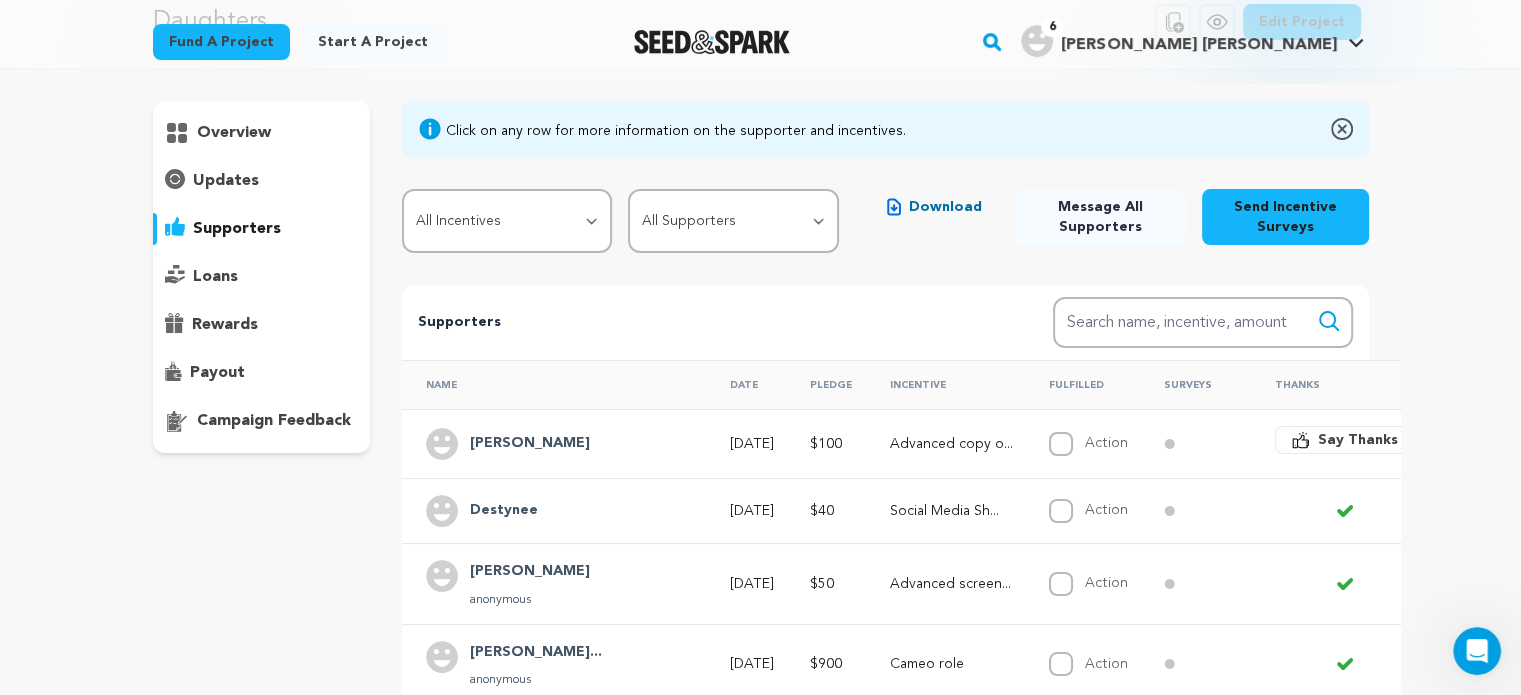 scroll, scrollTop: 100, scrollLeft: 0, axis: vertical 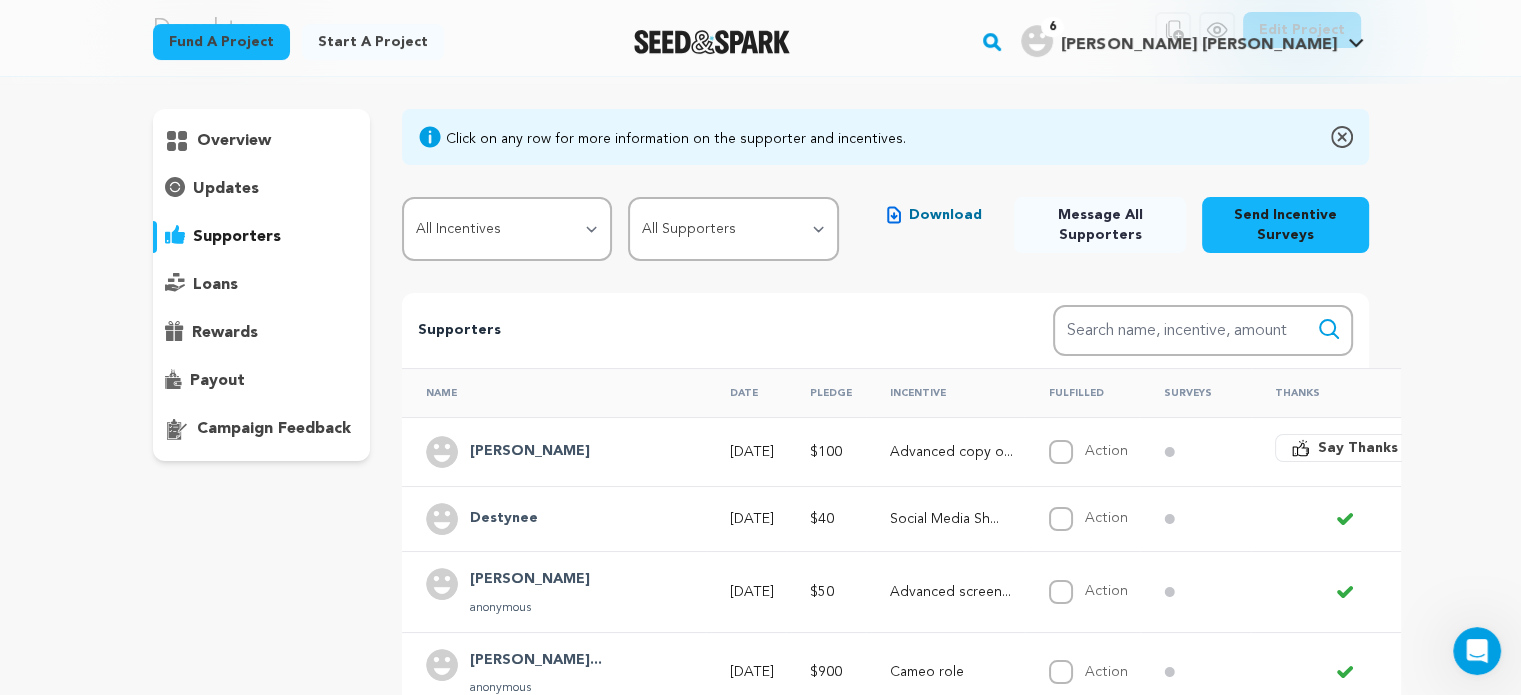 click on "Download" at bounding box center [945, 215] 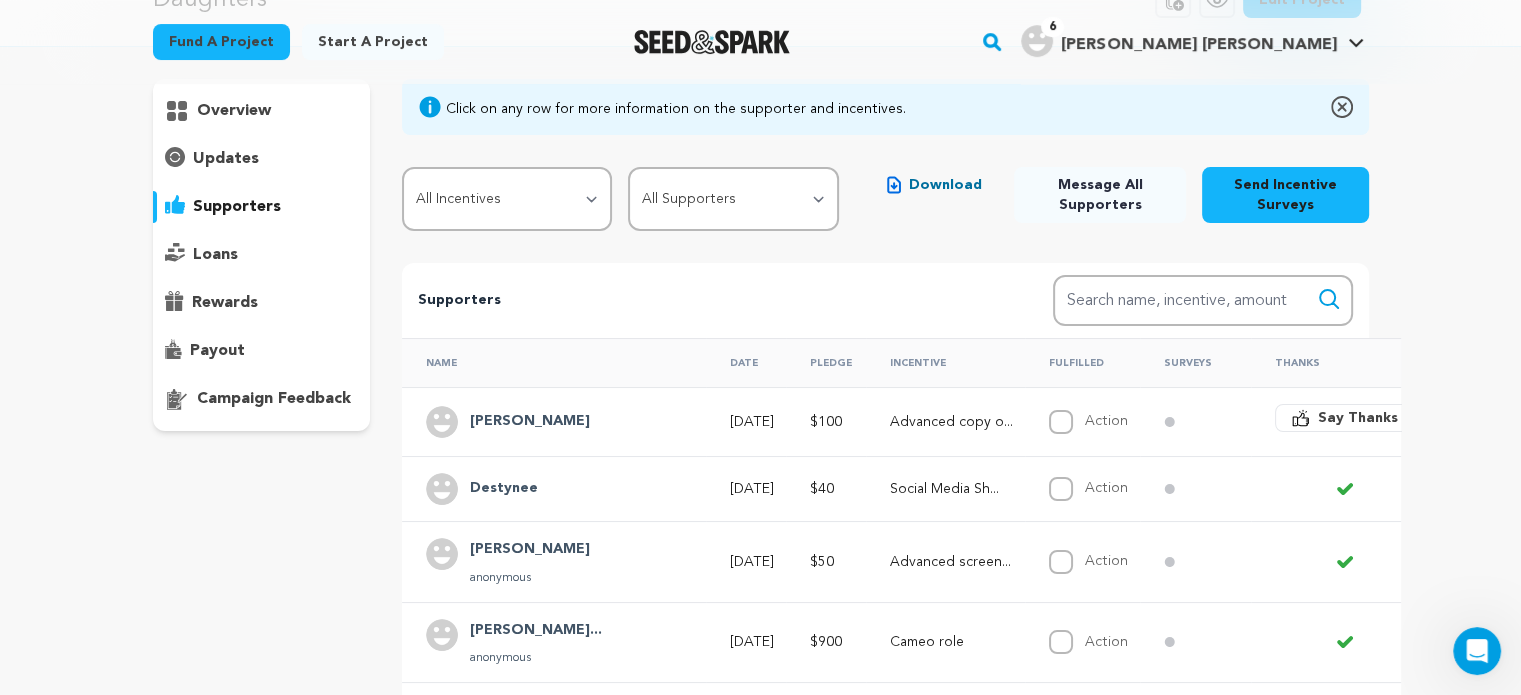 scroll, scrollTop: 100, scrollLeft: 0, axis: vertical 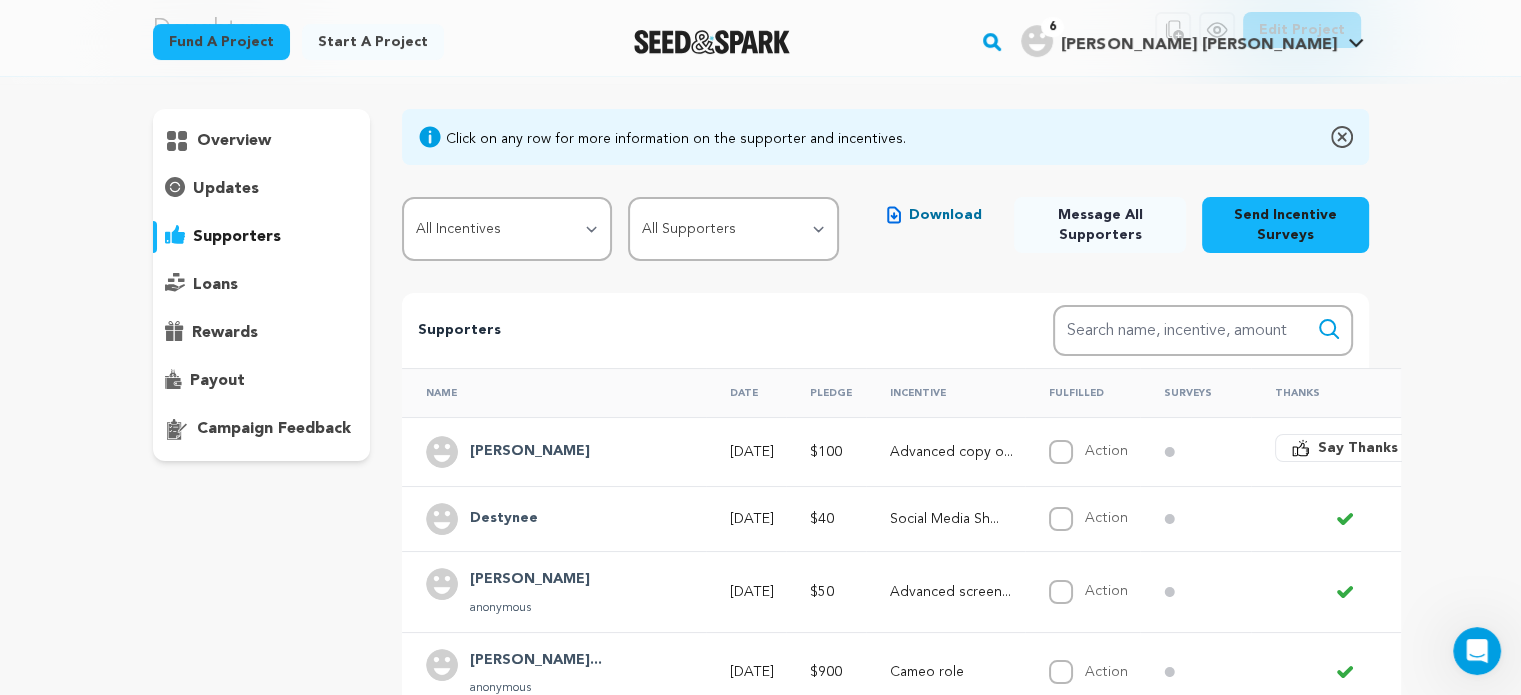 click on "overview" at bounding box center (234, 141) 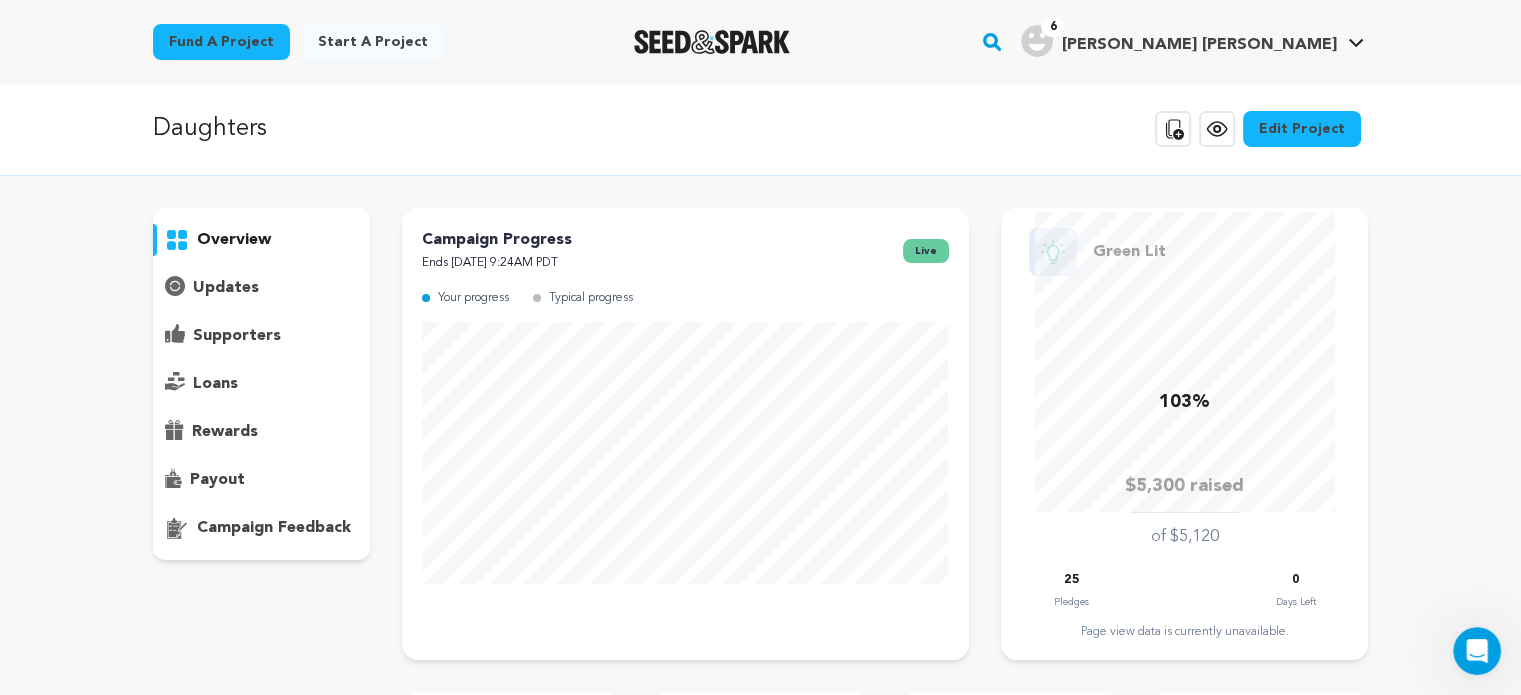 scroll, scrollTop: 0, scrollLeft: 0, axis: both 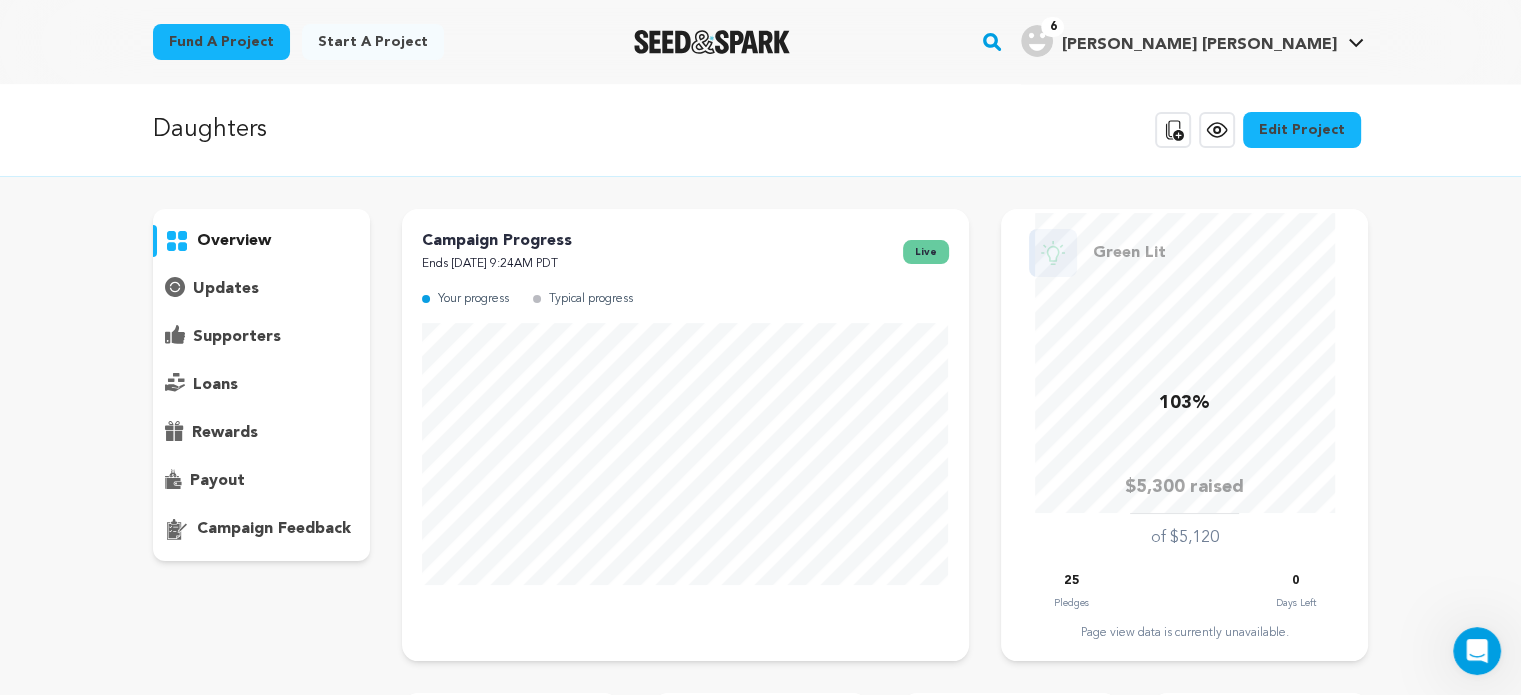 click on "rewards" at bounding box center (225, 433) 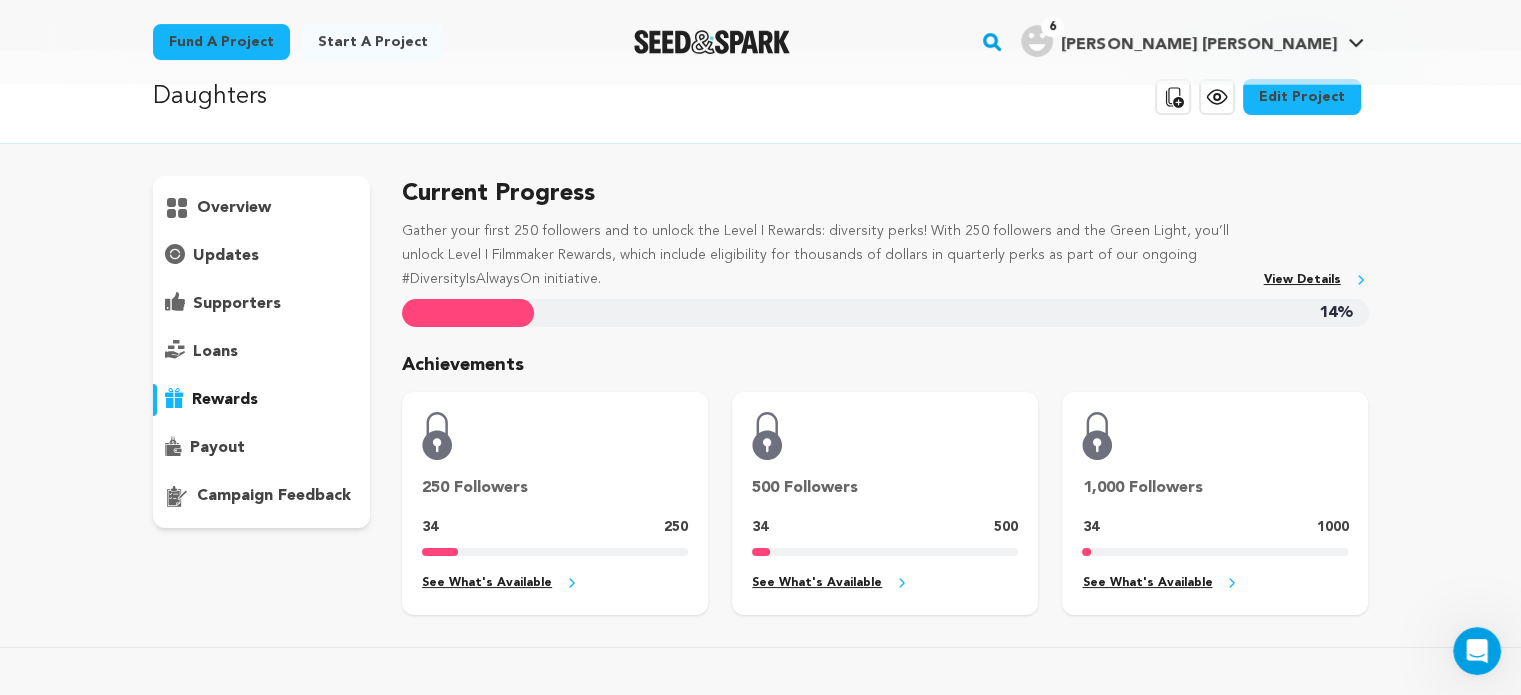 scroll, scrollTop: 0, scrollLeft: 0, axis: both 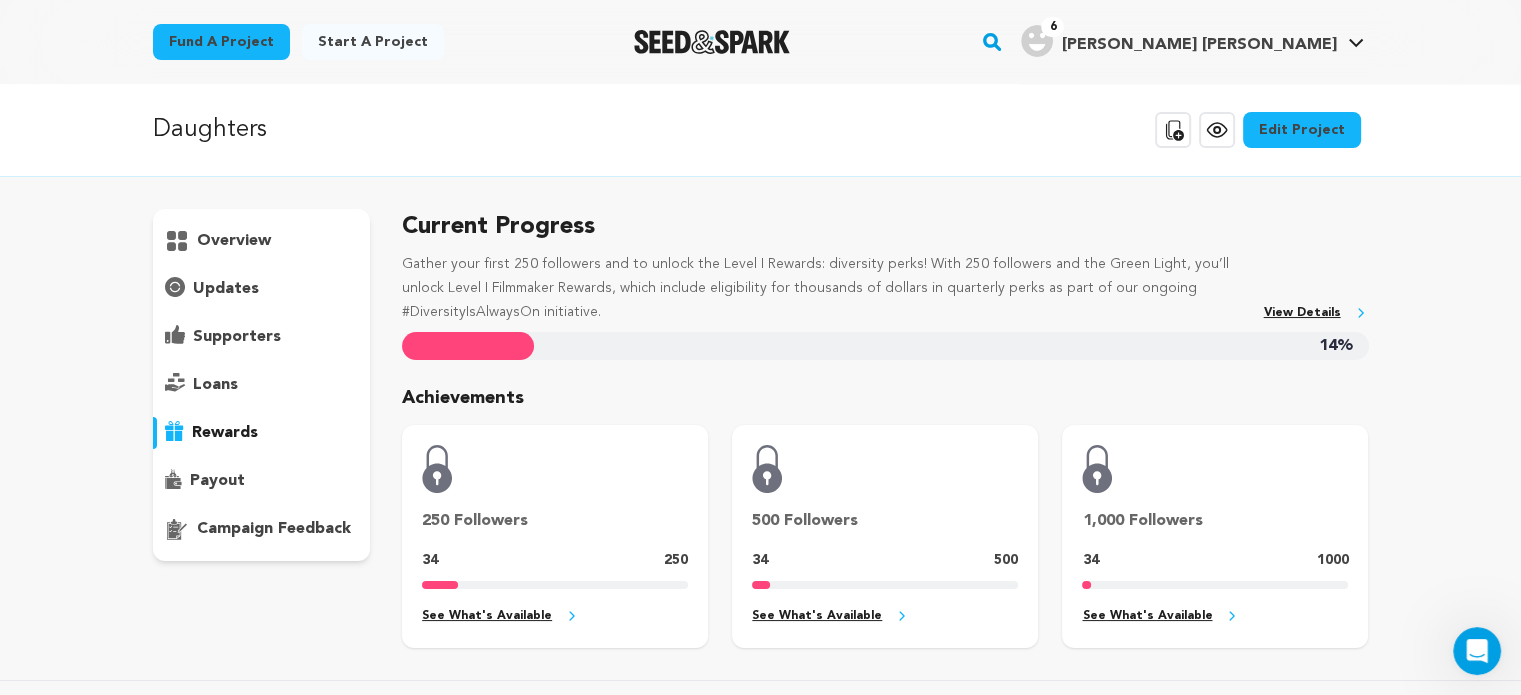 click on "updates" at bounding box center (226, 289) 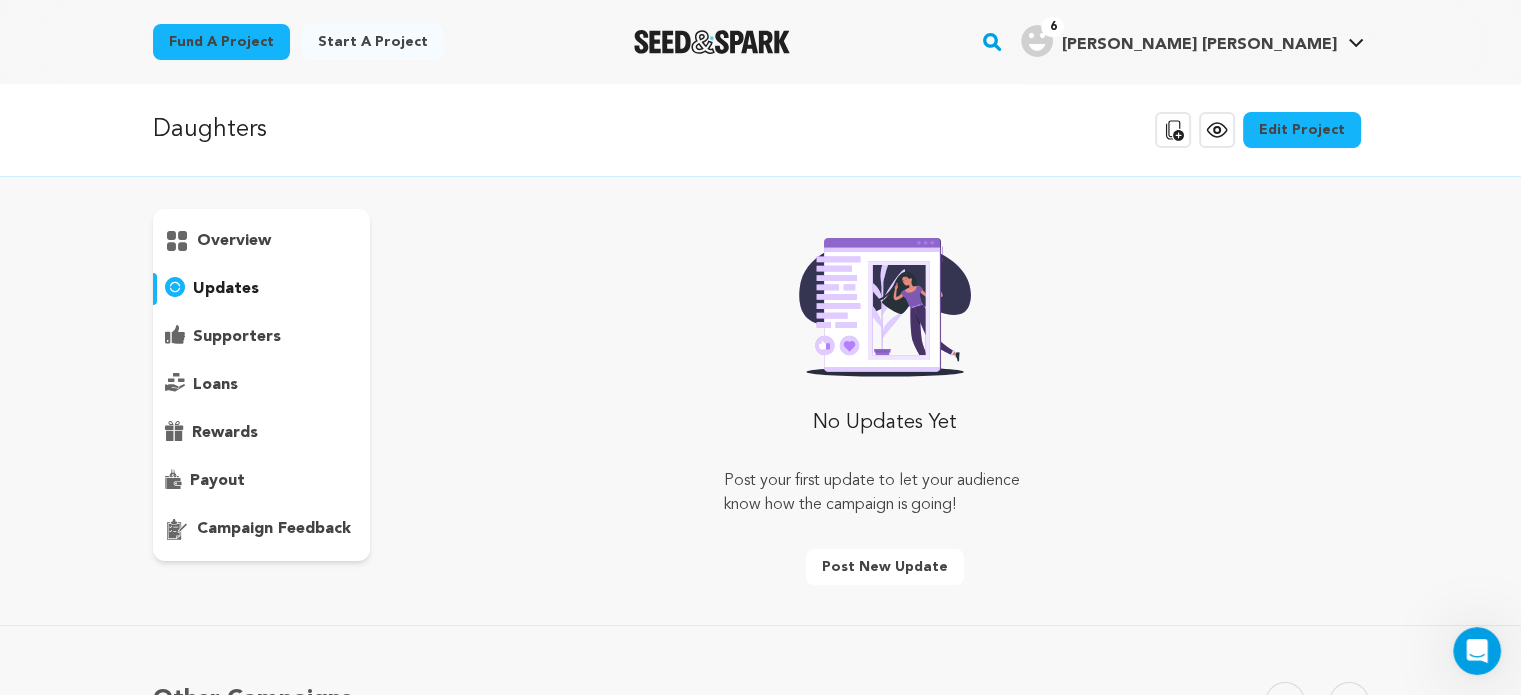 click on "overview" at bounding box center [262, 241] 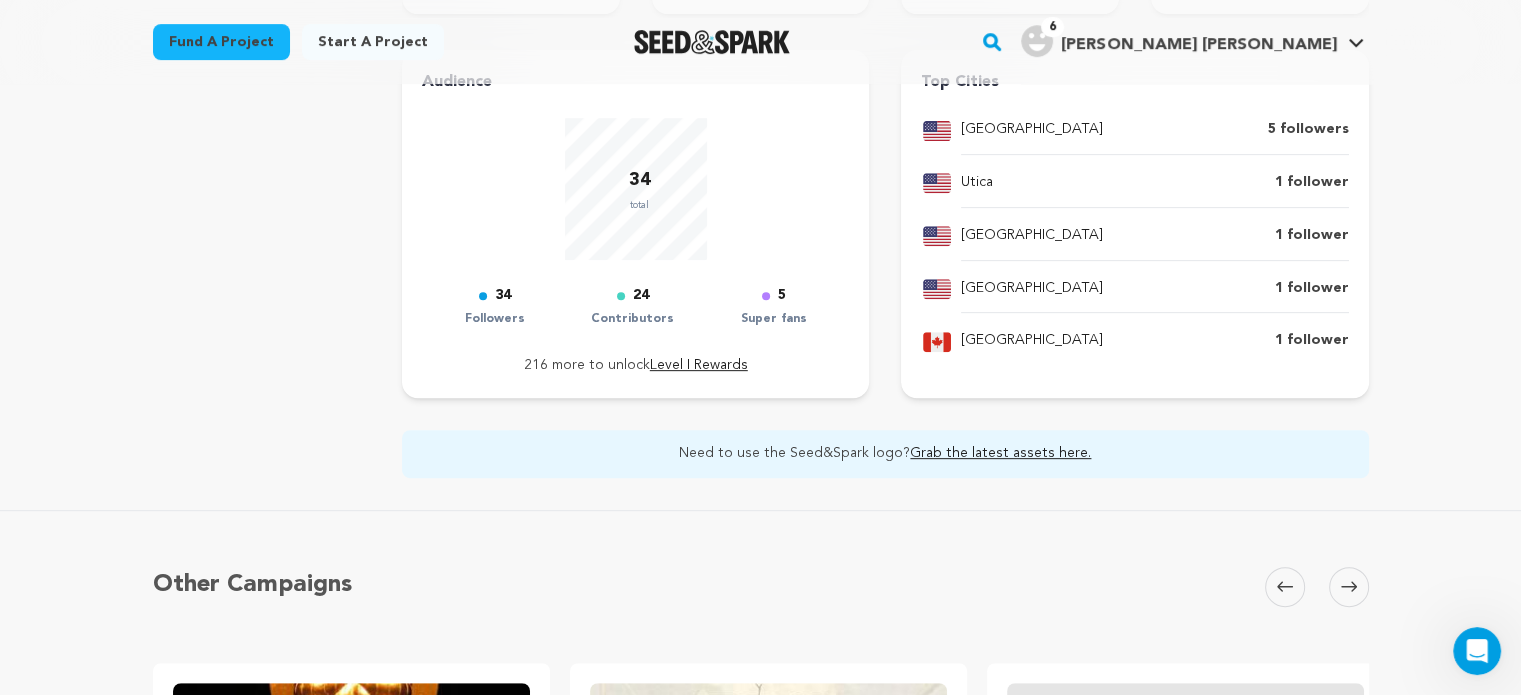 scroll, scrollTop: 800, scrollLeft: 0, axis: vertical 